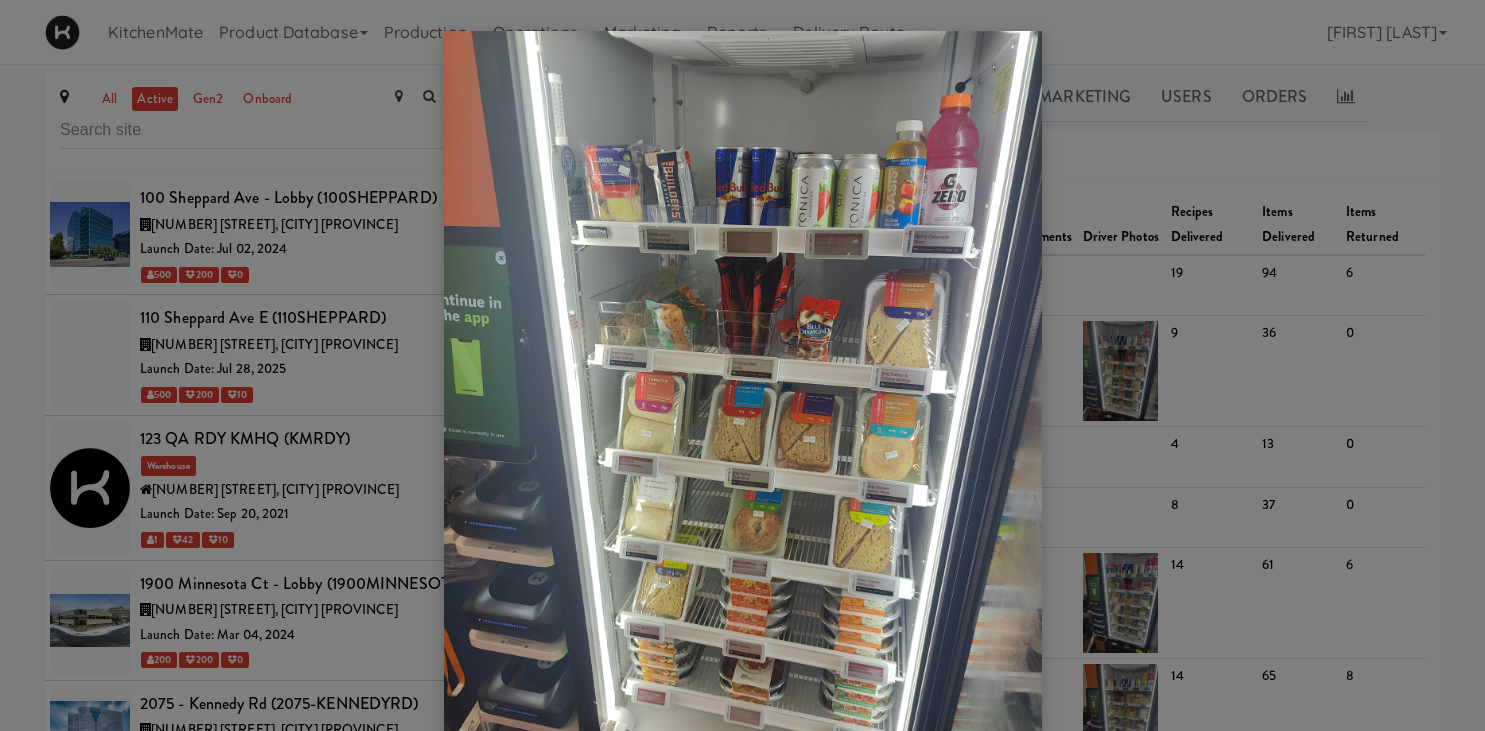 scroll, scrollTop: 0, scrollLeft: 0, axis: both 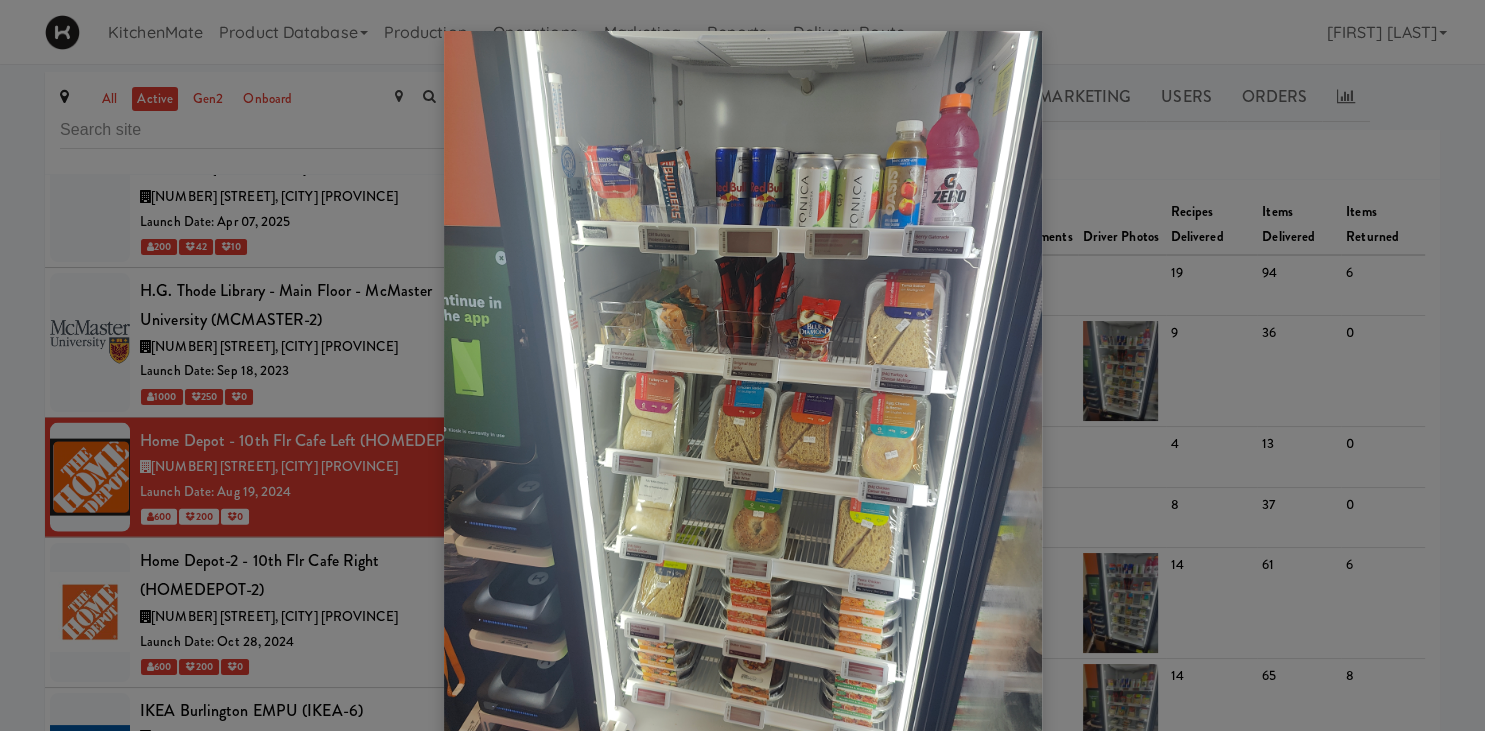 click at bounding box center (742, 365) 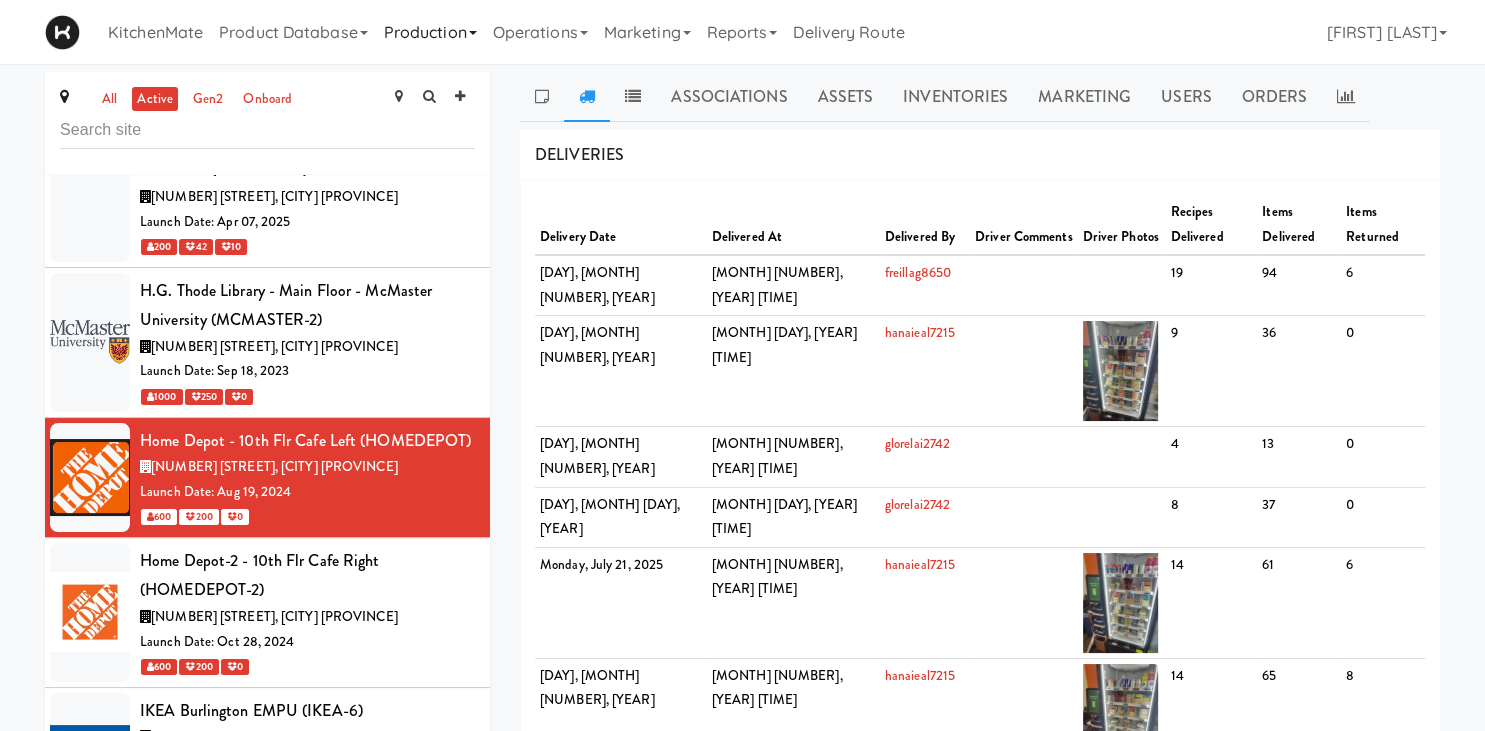 click on "Production" at bounding box center [430, 32] 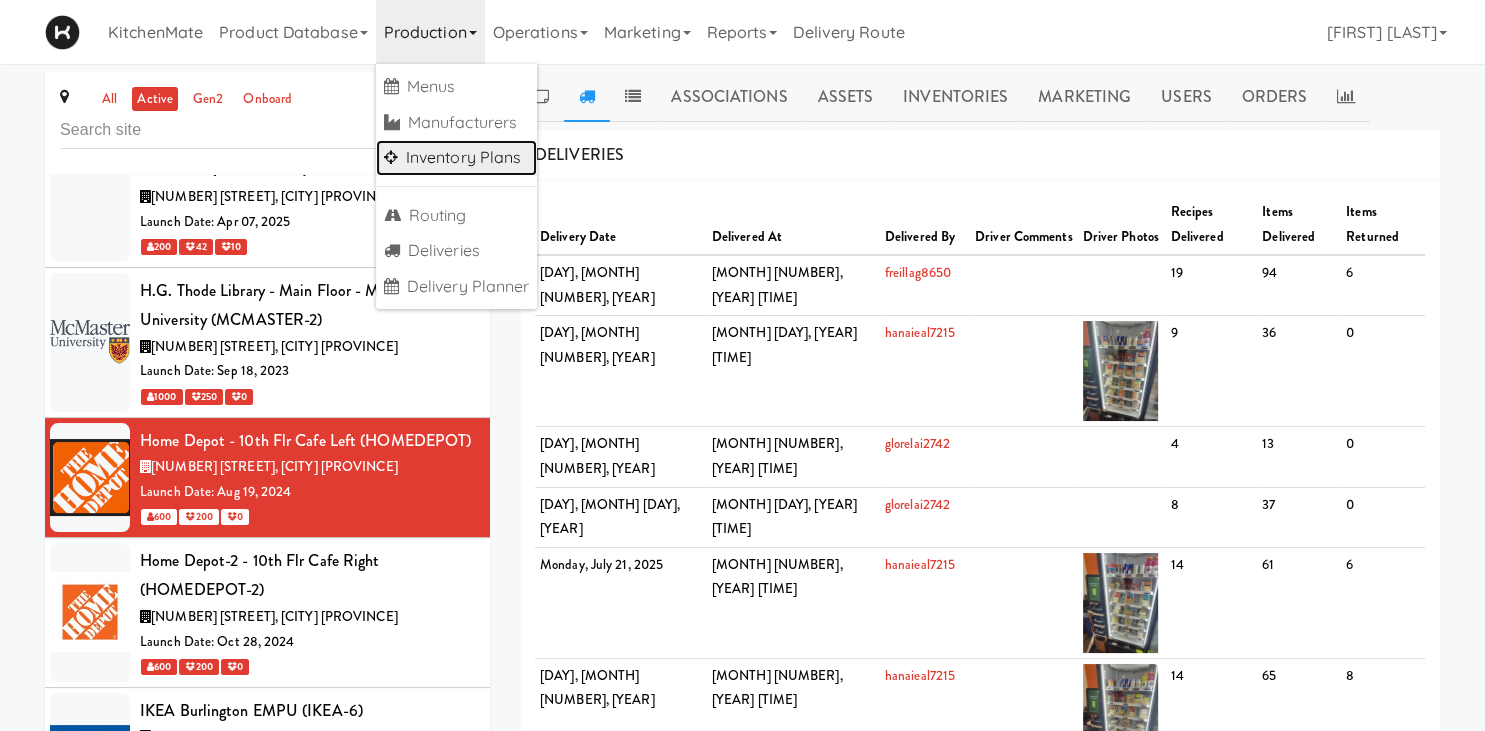 click on "Inventory Plans" at bounding box center [457, 158] 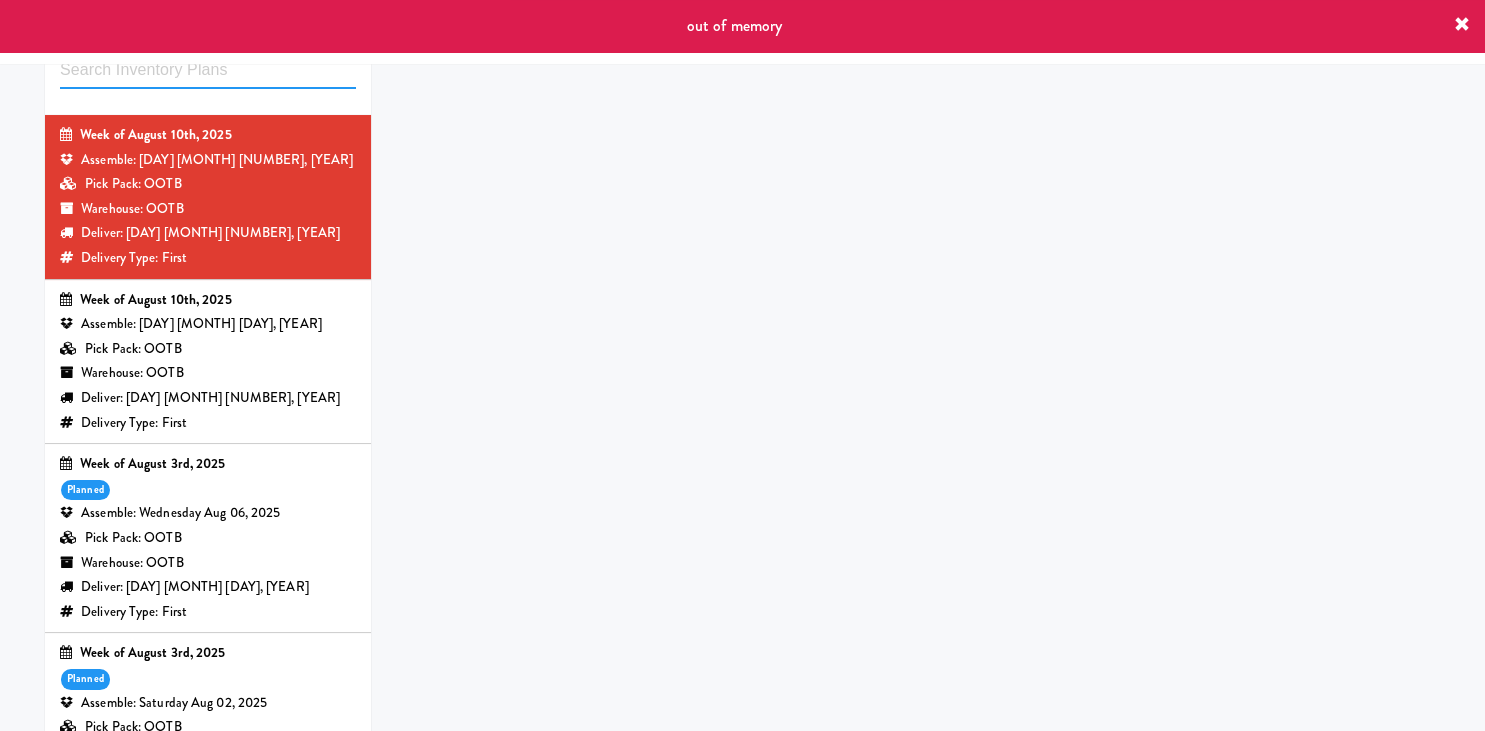 scroll, scrollTop: 93, scrollLeft: 0, axis: vertical 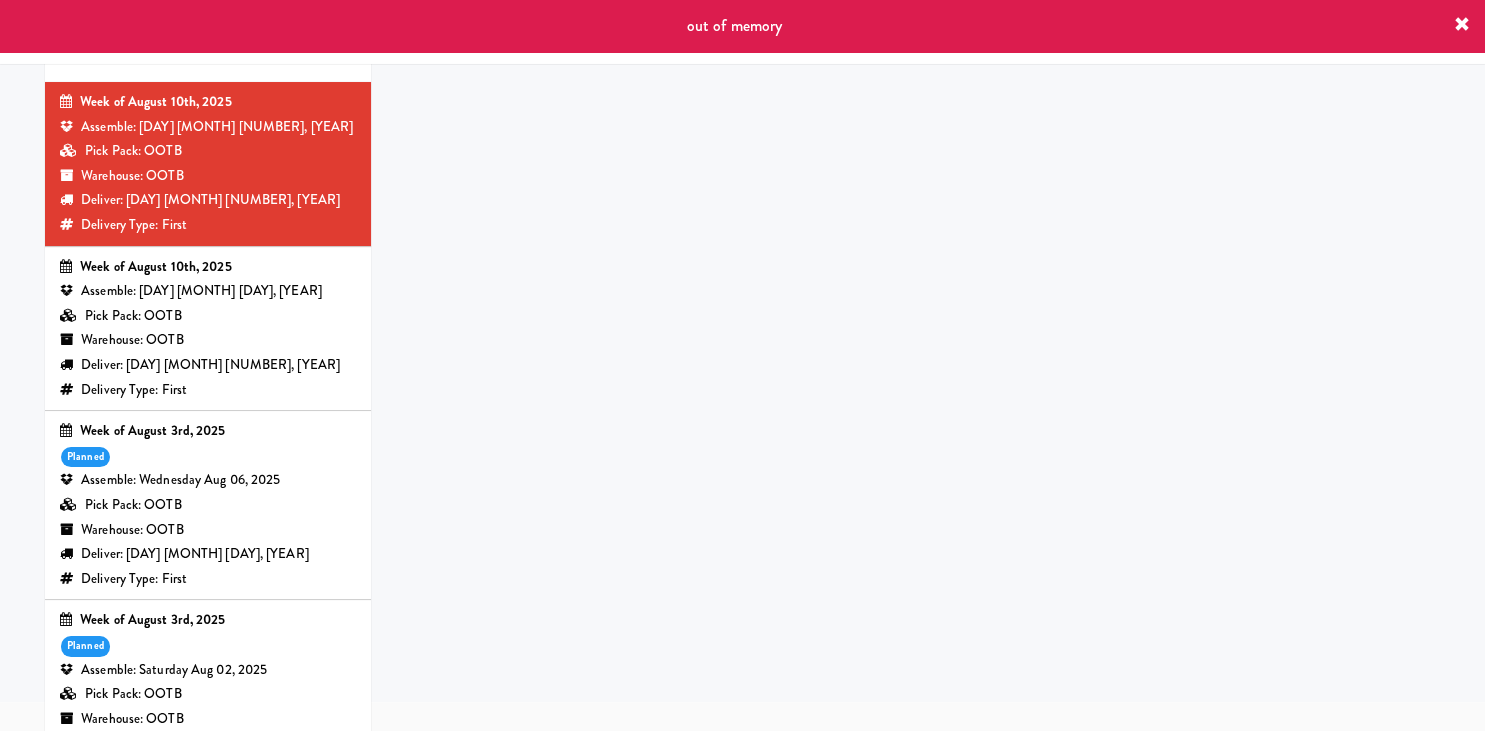 click on "Warehouse: OOTB" at bounding box center (208, 530) 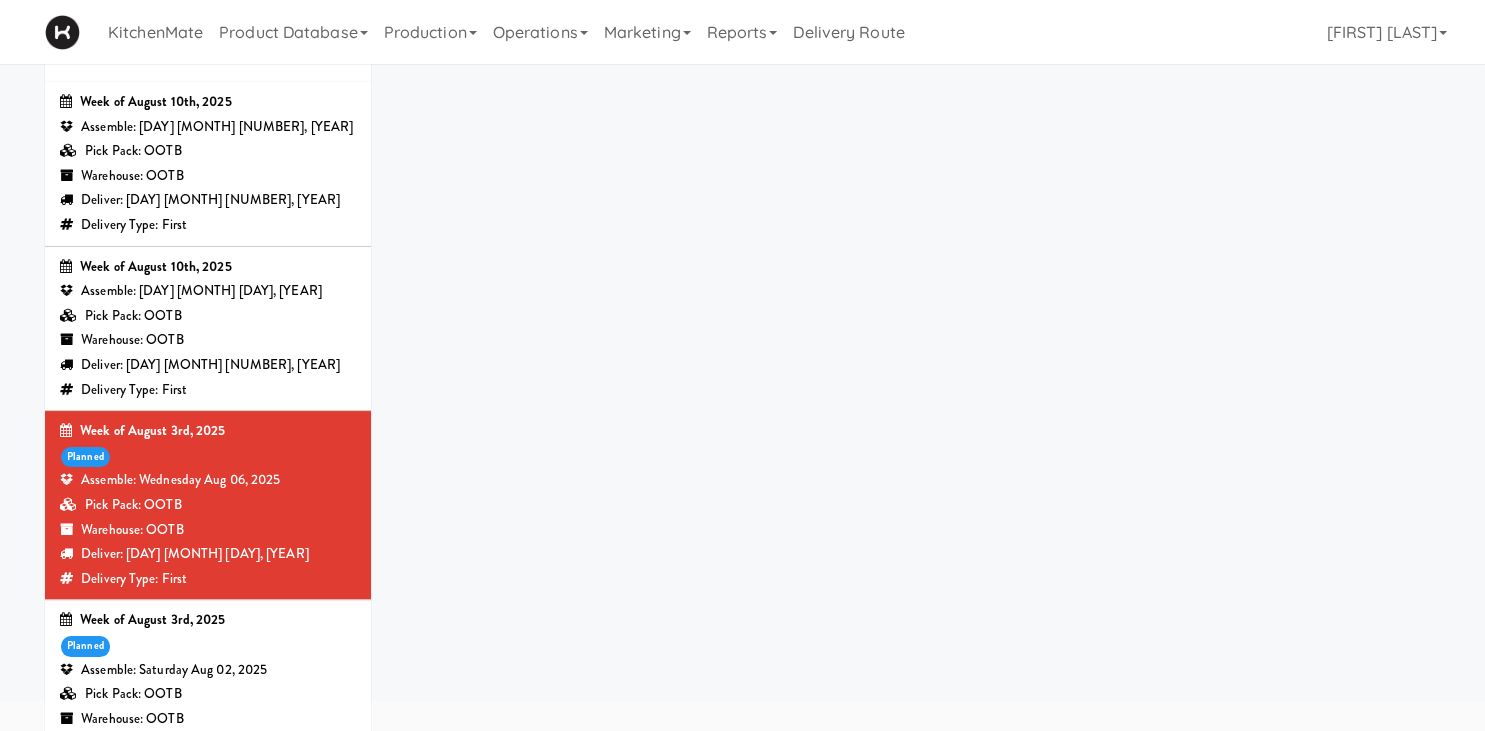 scroll, scrollTop: 0, scrollLeft: 0, axis: both 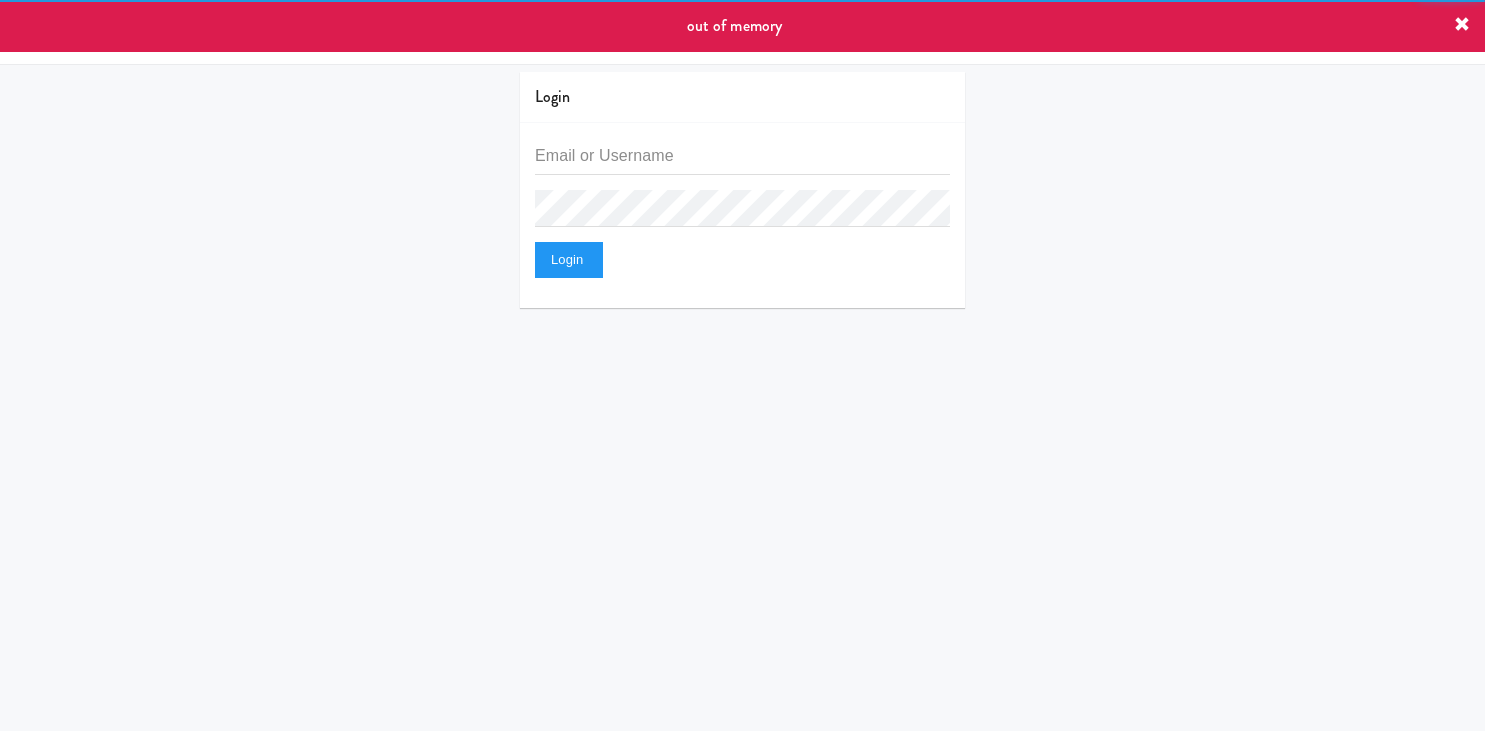 type on "navneetk@loyaltymarkets.com" 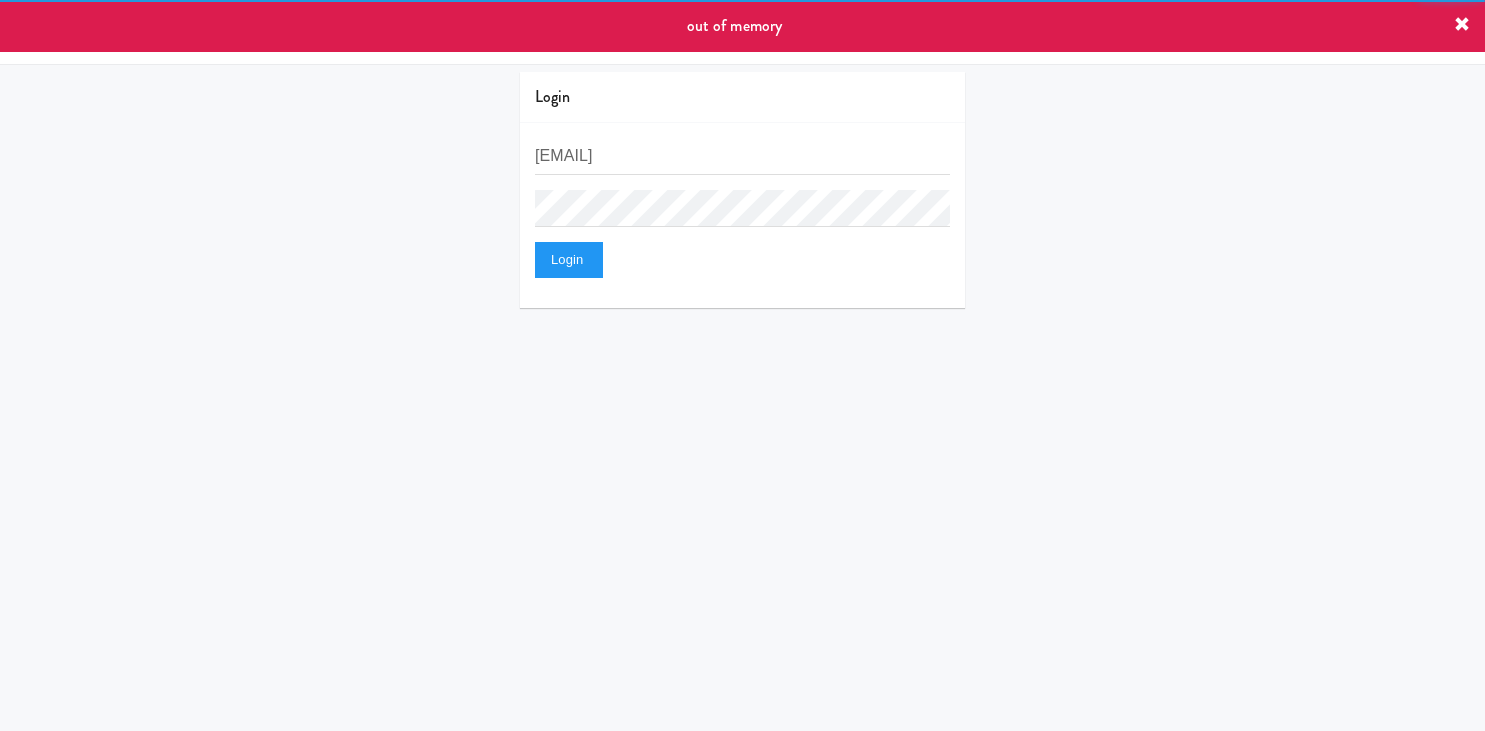 scroll, scrollTop: 0, scrollLeft: 0, axis: both 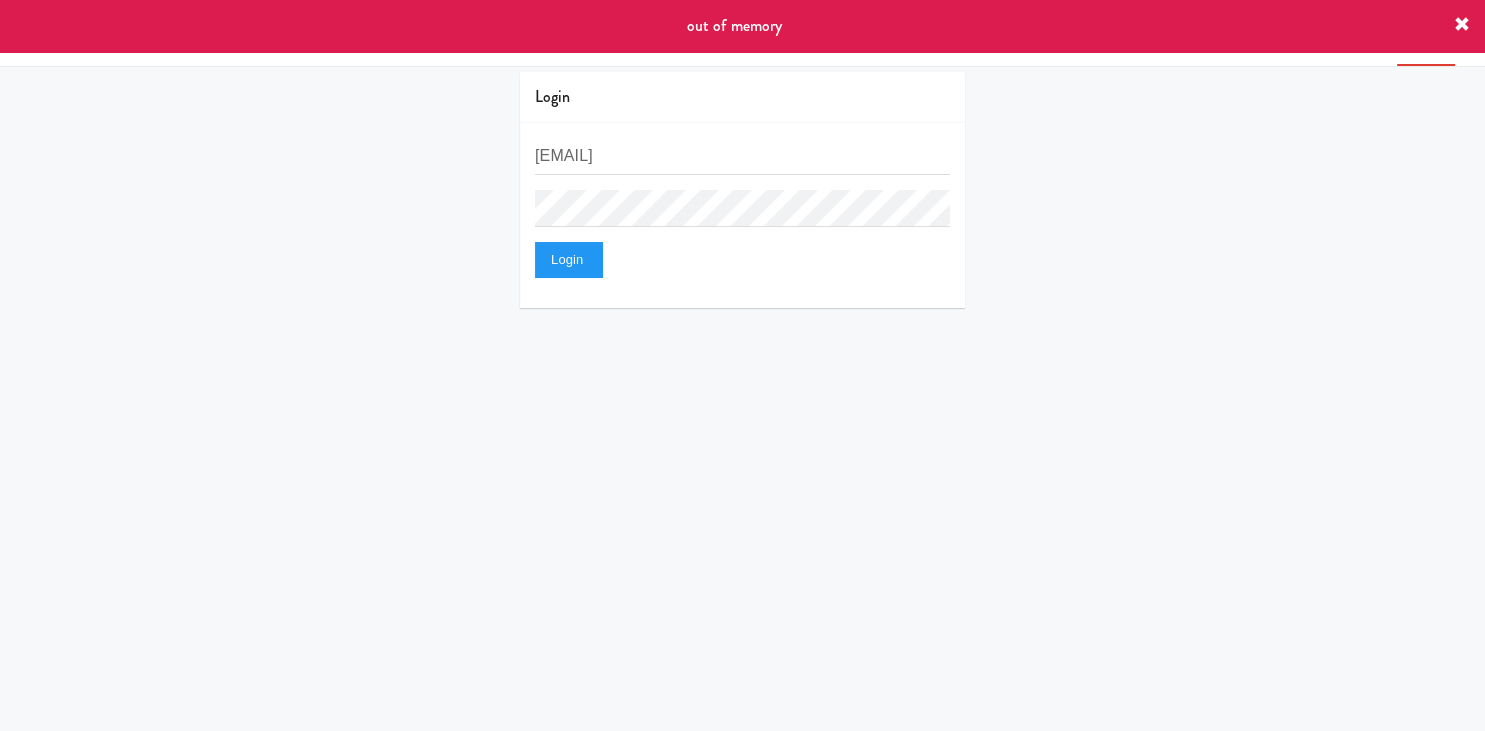 click on "navneetk@loyaltymarkets.com Login" at bounding box center [742, 215] 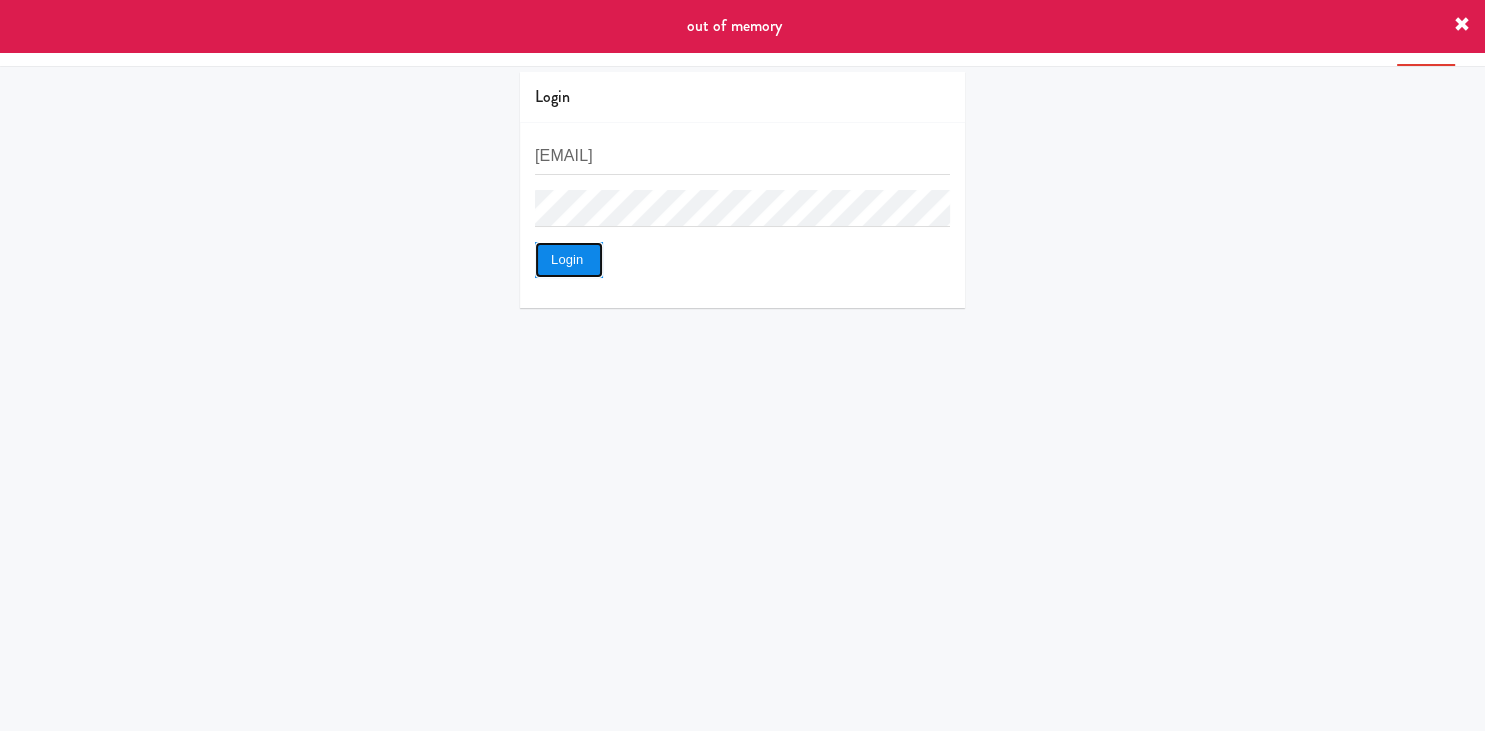 click on "Login" at bounding box center (569, 260) 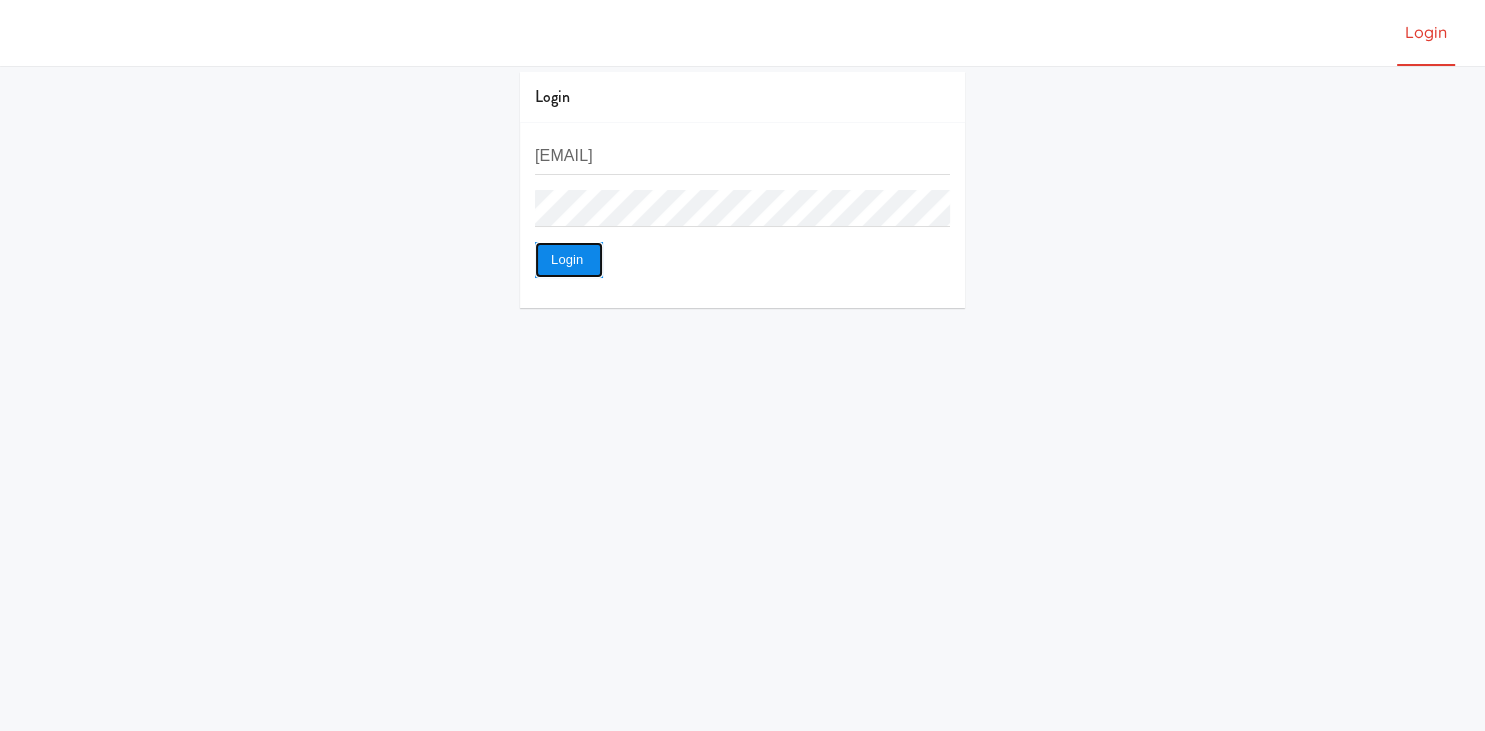 click on "Login" at bounding box center [569, 260] 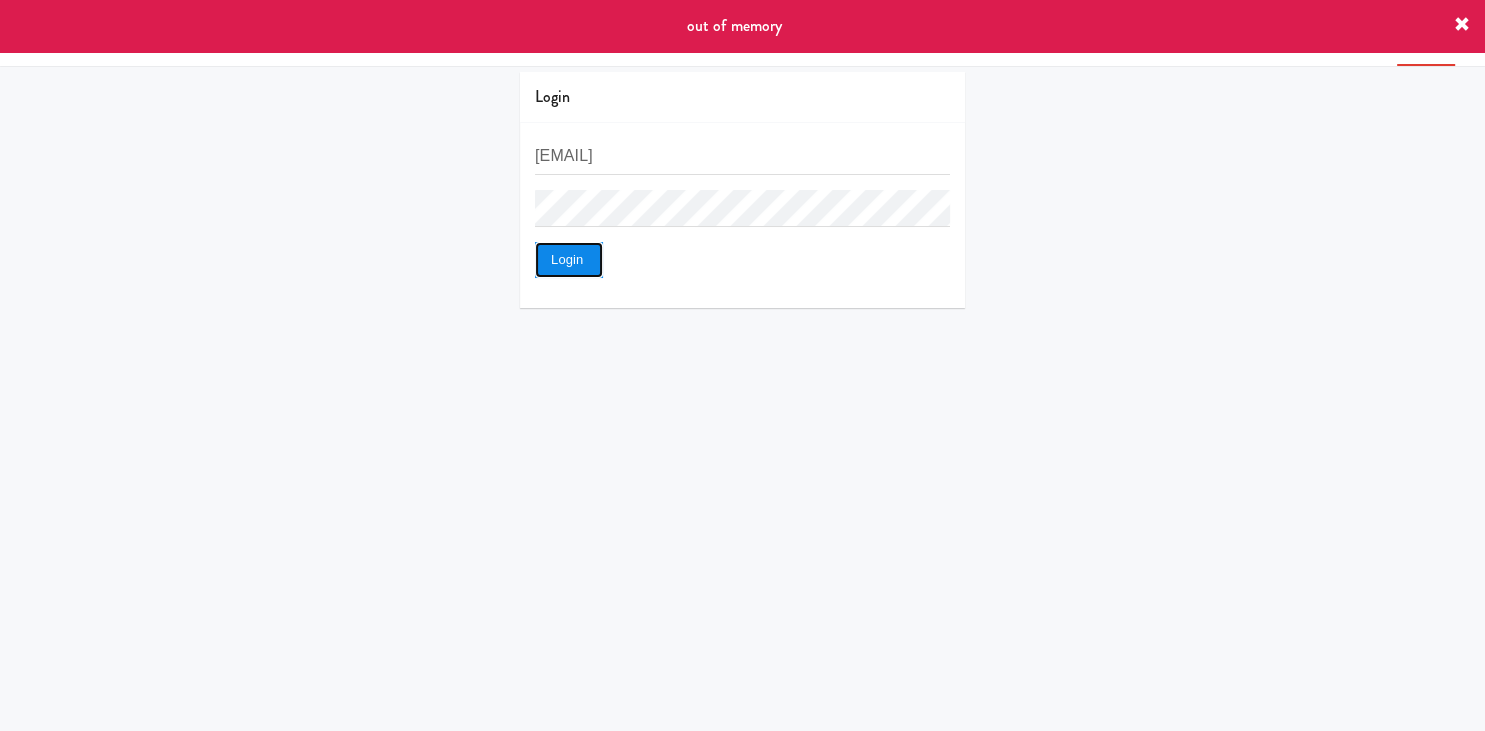 click on "Login" at bounding box center [569, 260] 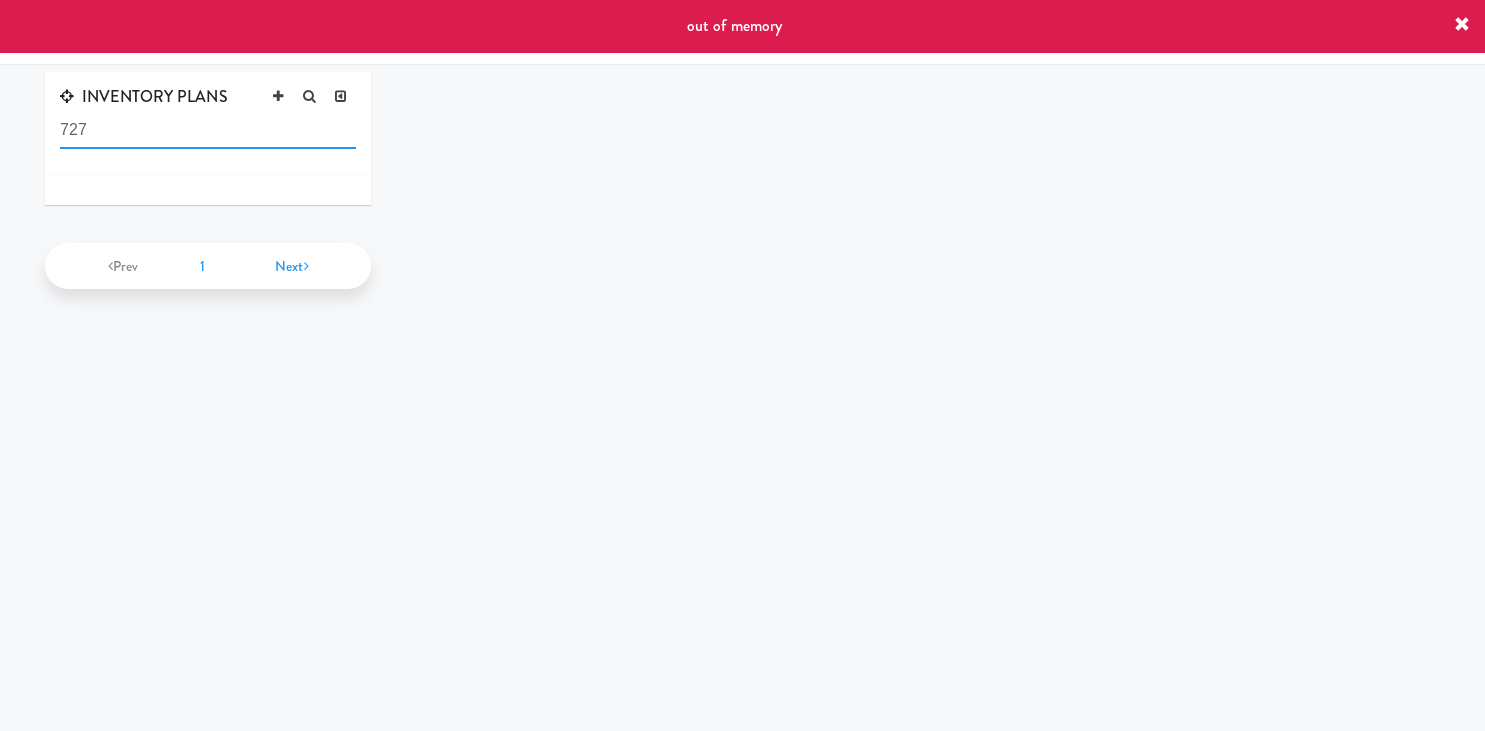 drag, startPoint x: 273, startPoint y: 130, endPoint x: -51, endPoint y: 136, distance: 324.05554 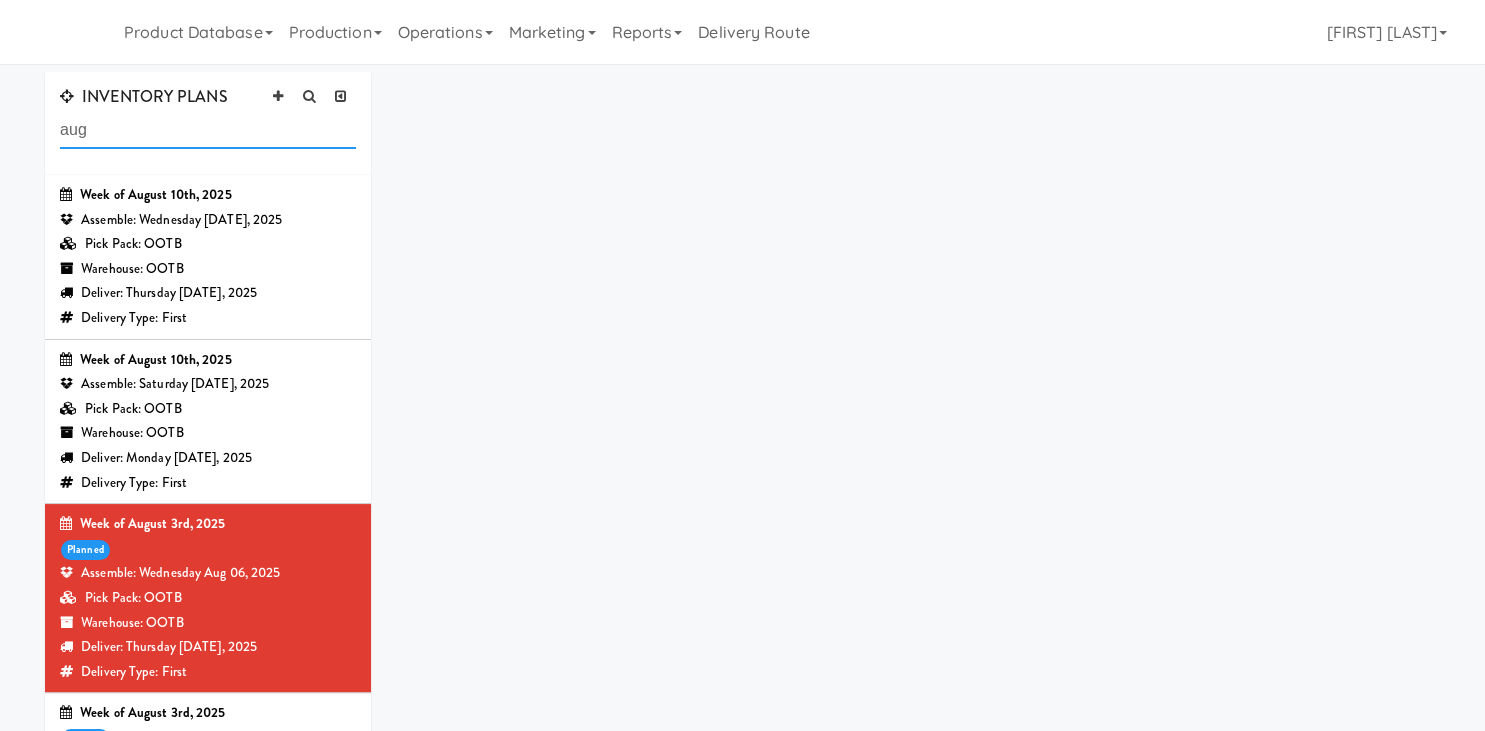 type on "aug" 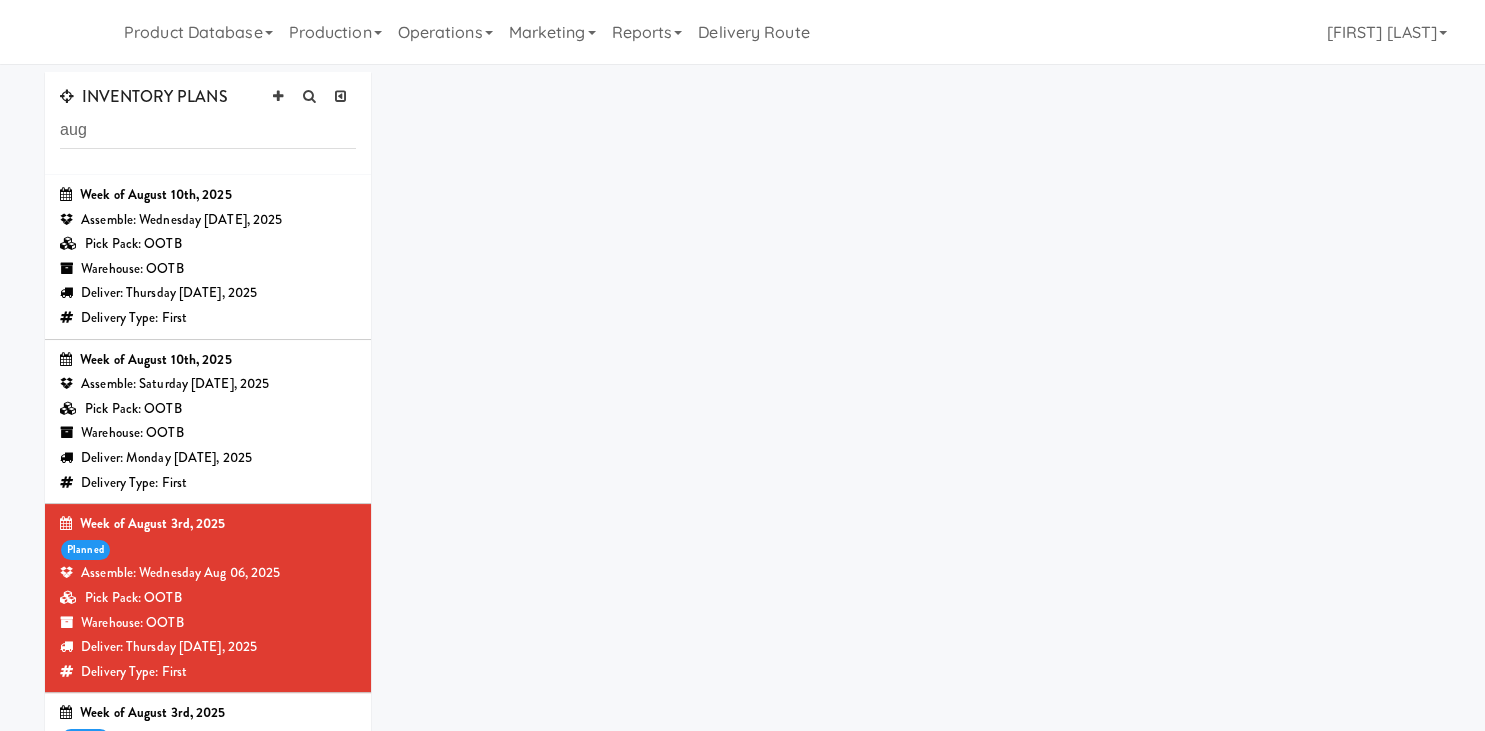click on "Week of [MONTH] [DAY_NUM], [YEAR] planned Assemble: [DAY] [MONTH] [DAY_NUM], [YEAR] Pick Pack: OOTB Warehouse: OOTB Deliver: [DAY] [MONTH] [DAY_NUM], [YEAR] Delivery Type: First" at bounding box center [208, 598] 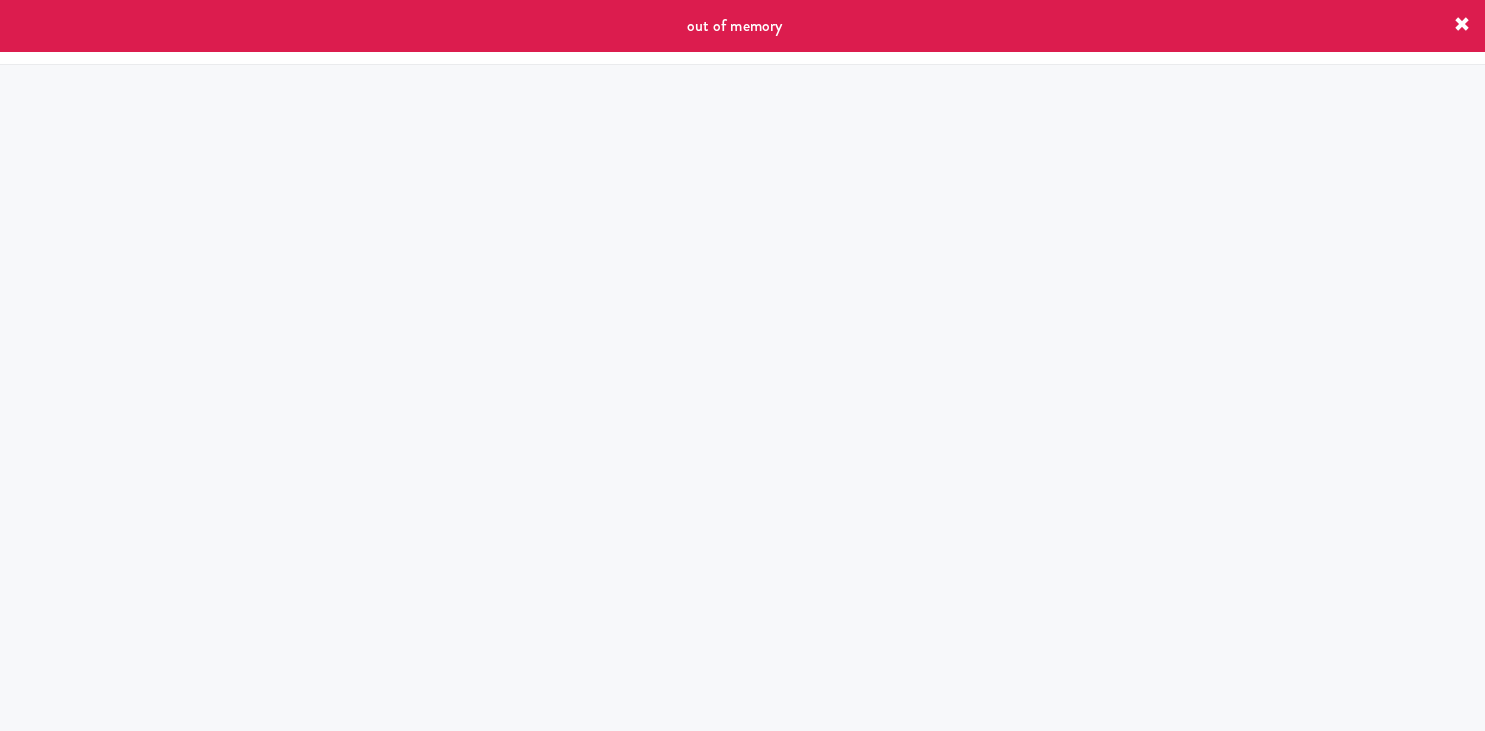 scroll, scrollTop: 0, scrollLeft: 0, axis: both 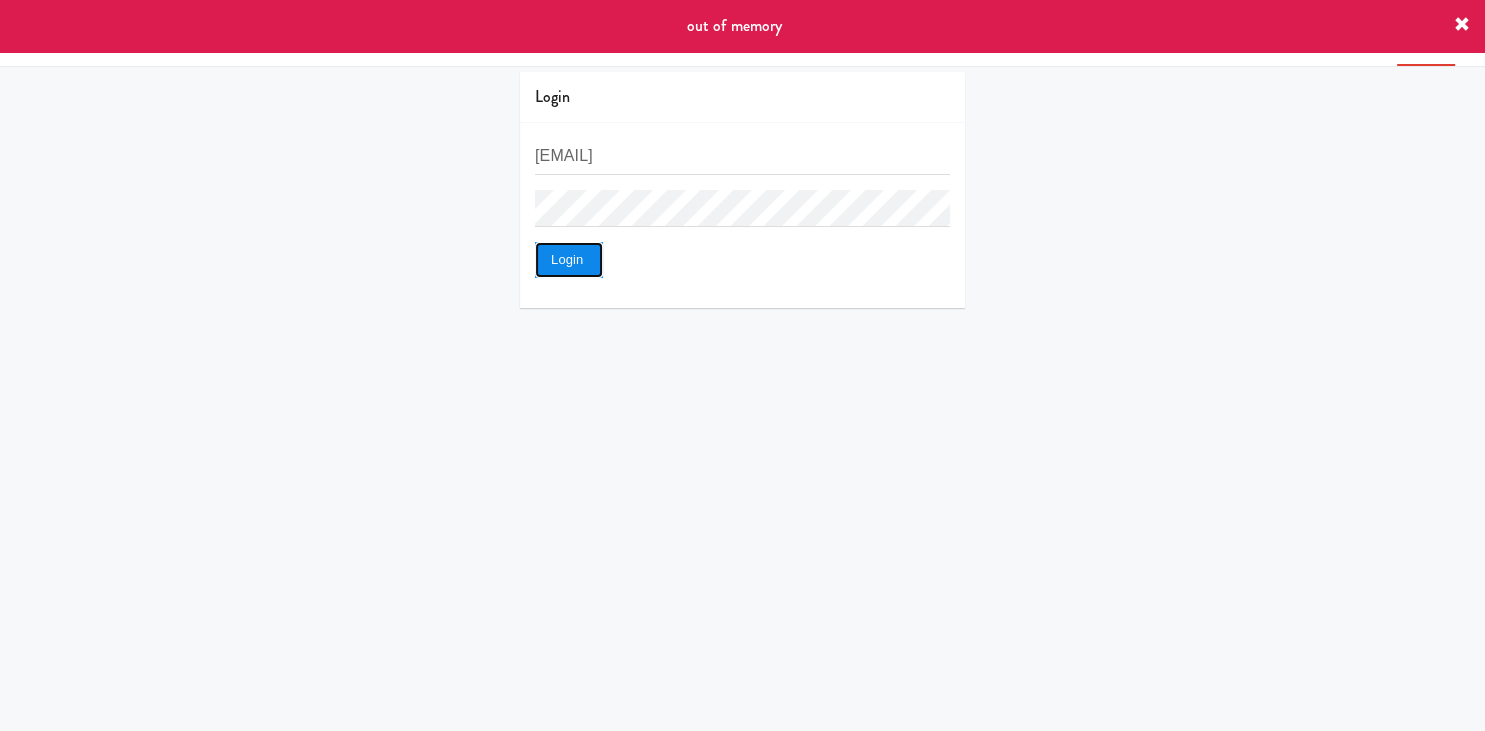 click on "Login" at bounding box center [569, 260] 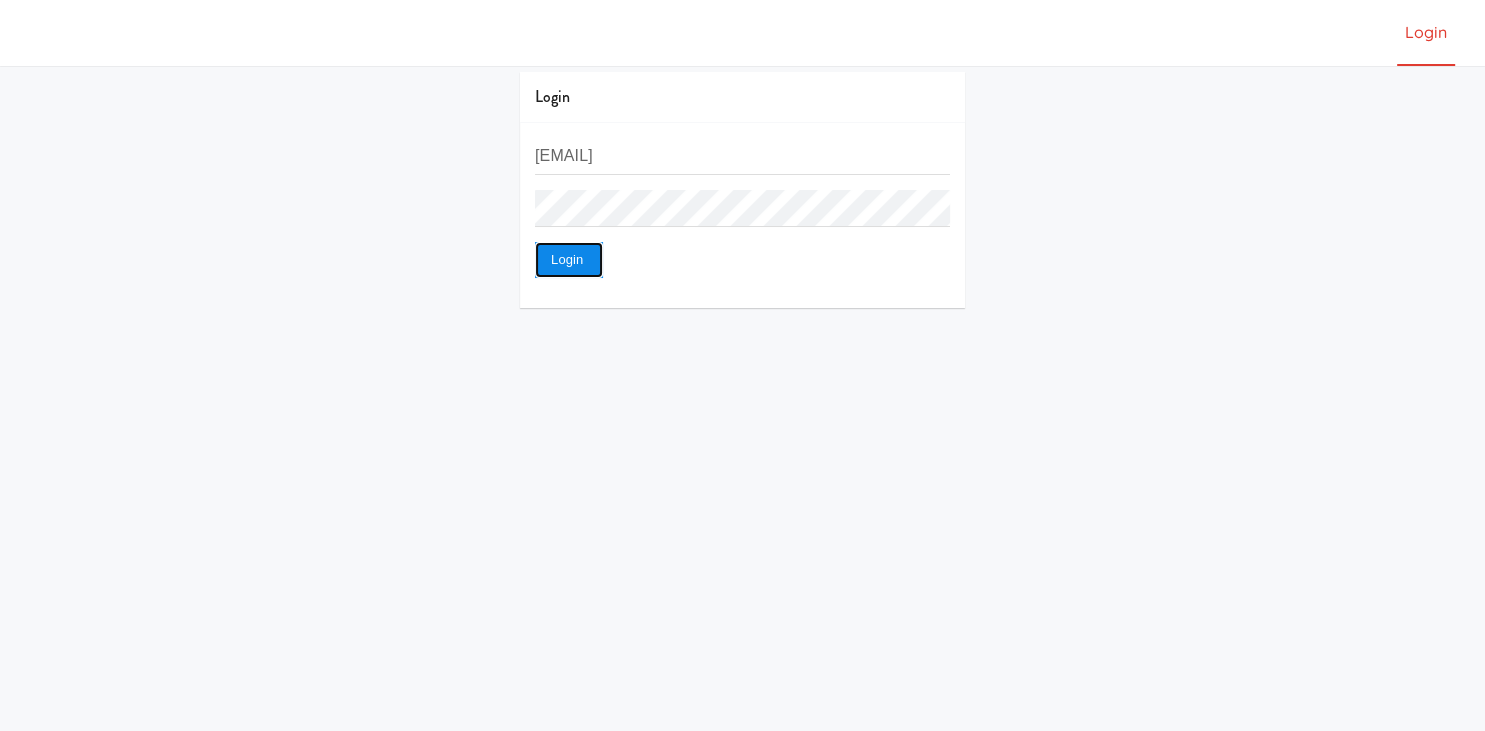 click on "Login" at bounding box center (569, 260) 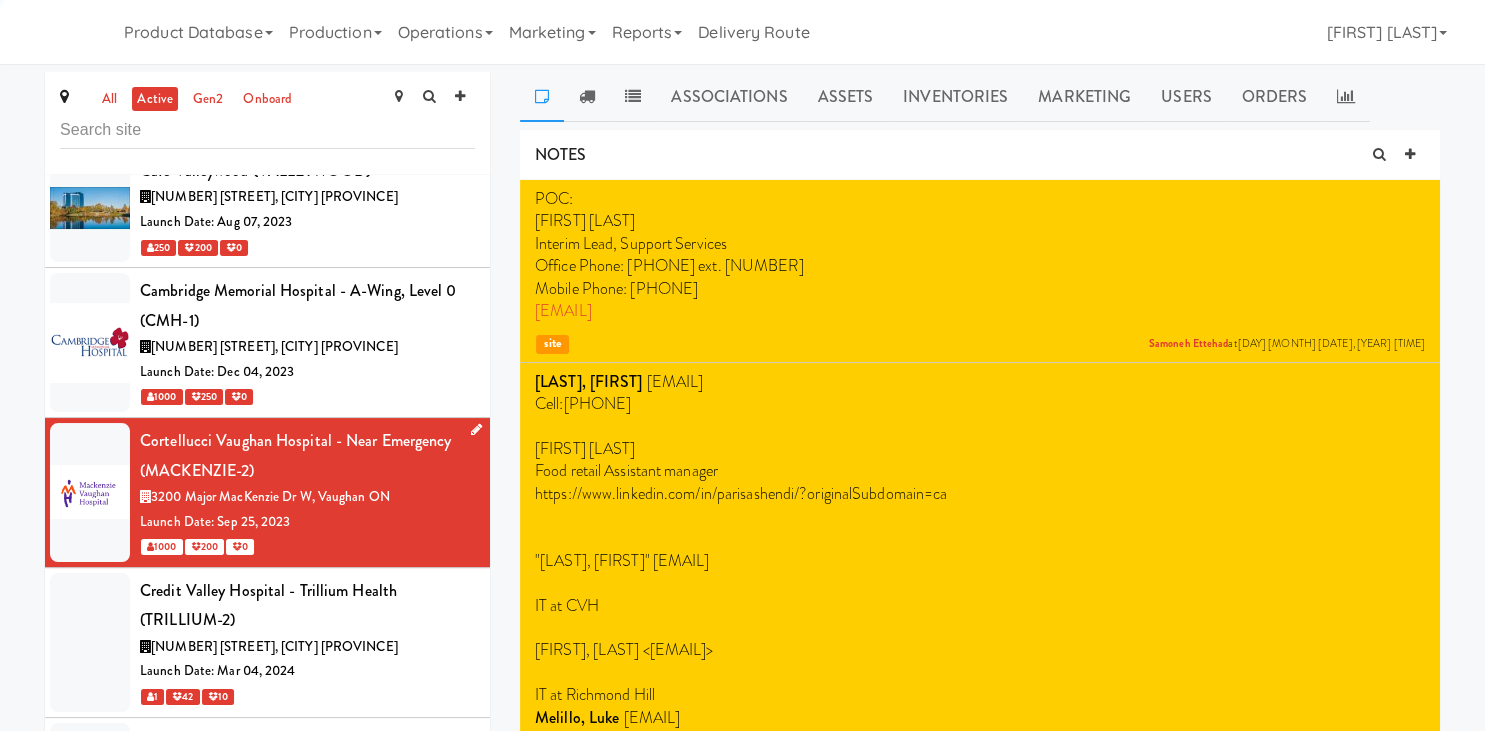 scroll, scrollTop: 3022, scrollLeft: 0, axis: vertical 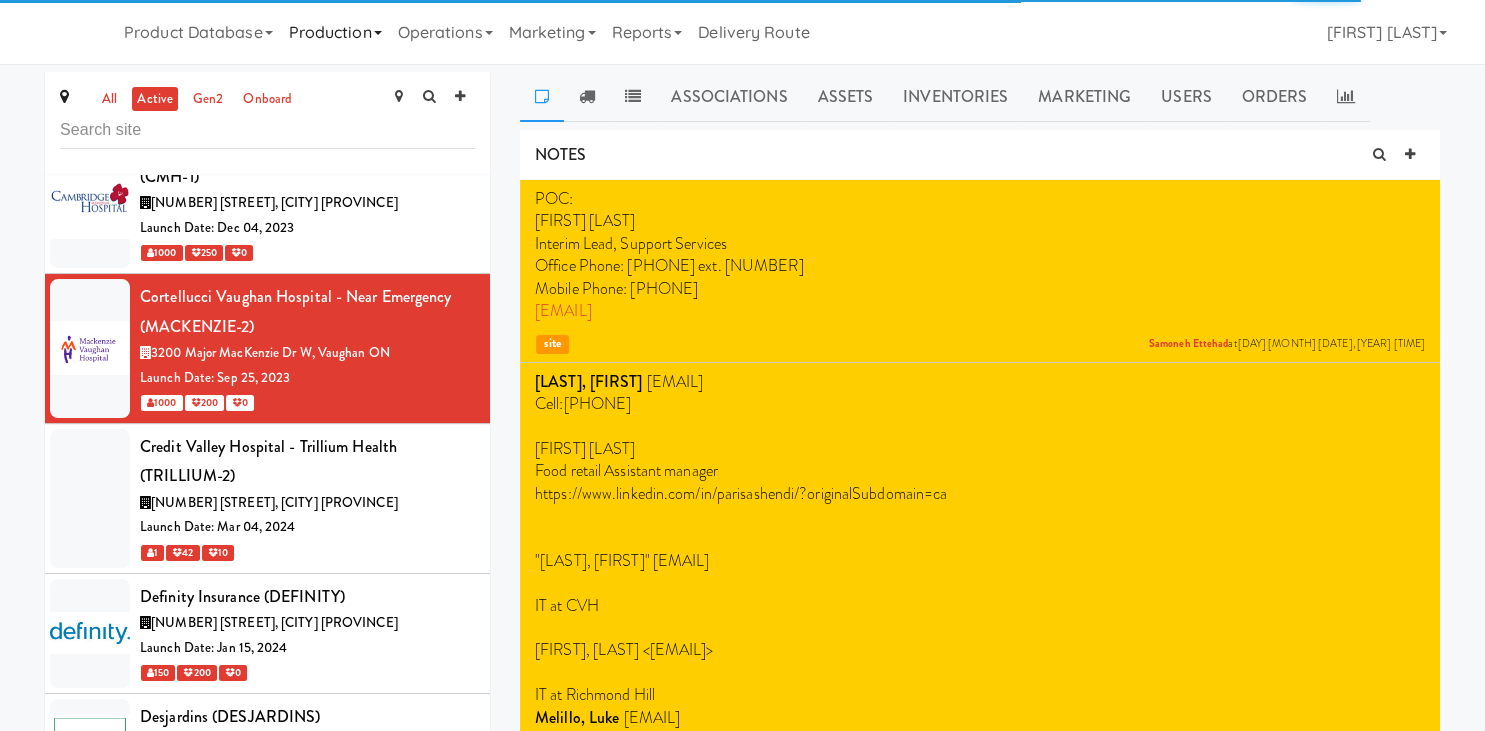 click on "Production" at bounding box center [335, 32] 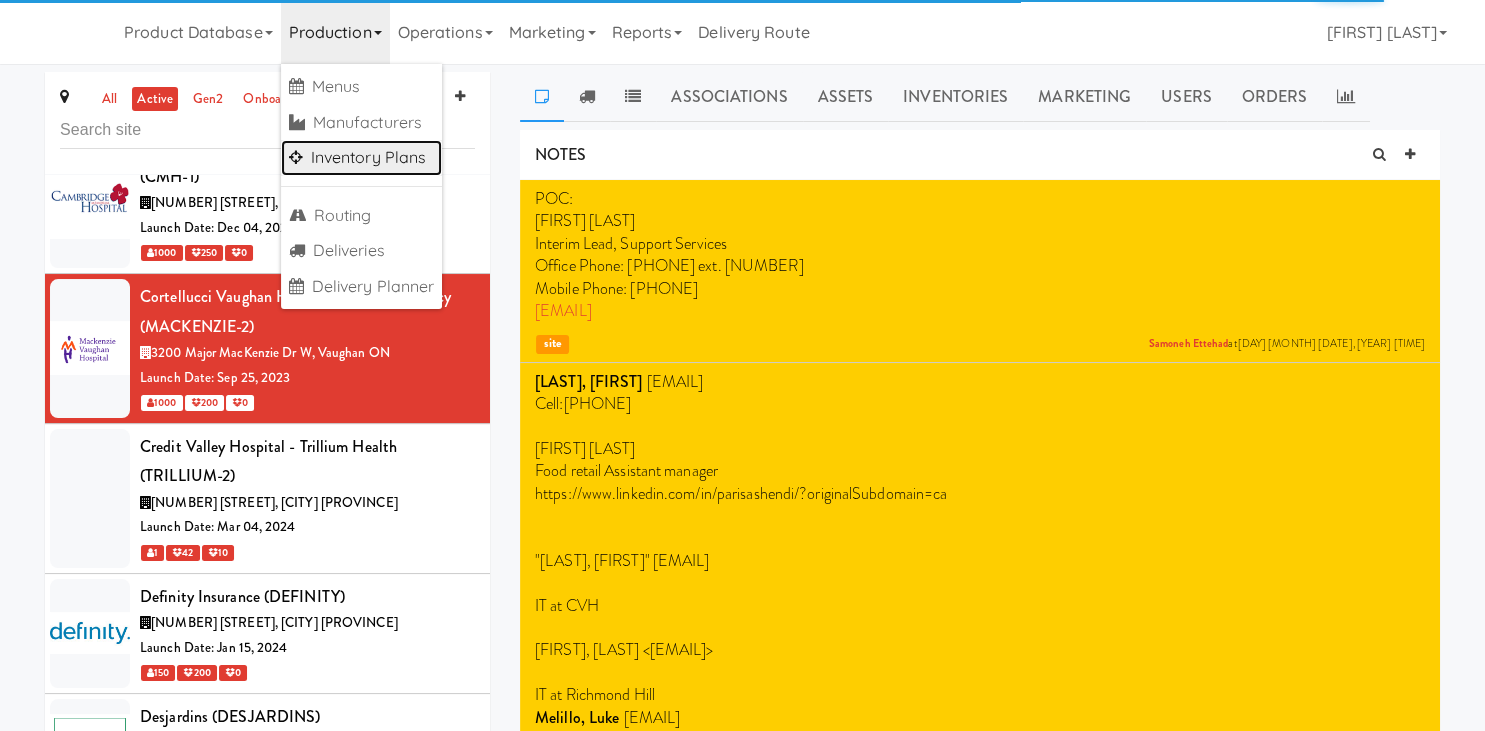click on "Inventory Plans" at bounding box center [362, 158] 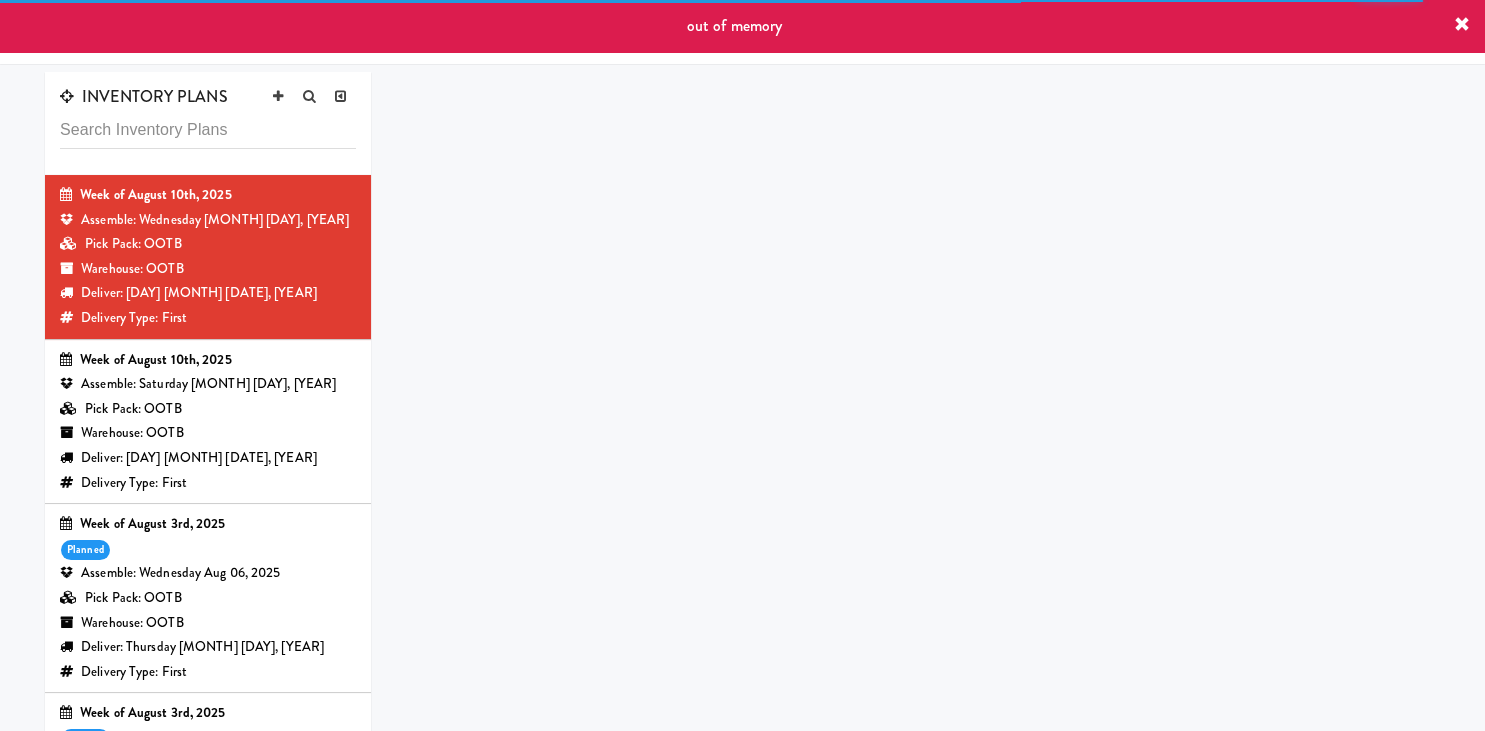drag, startPoint x: 250, startPoint y: 558, endPoint x: 238, endPoint y: 564, distance: 13.416408 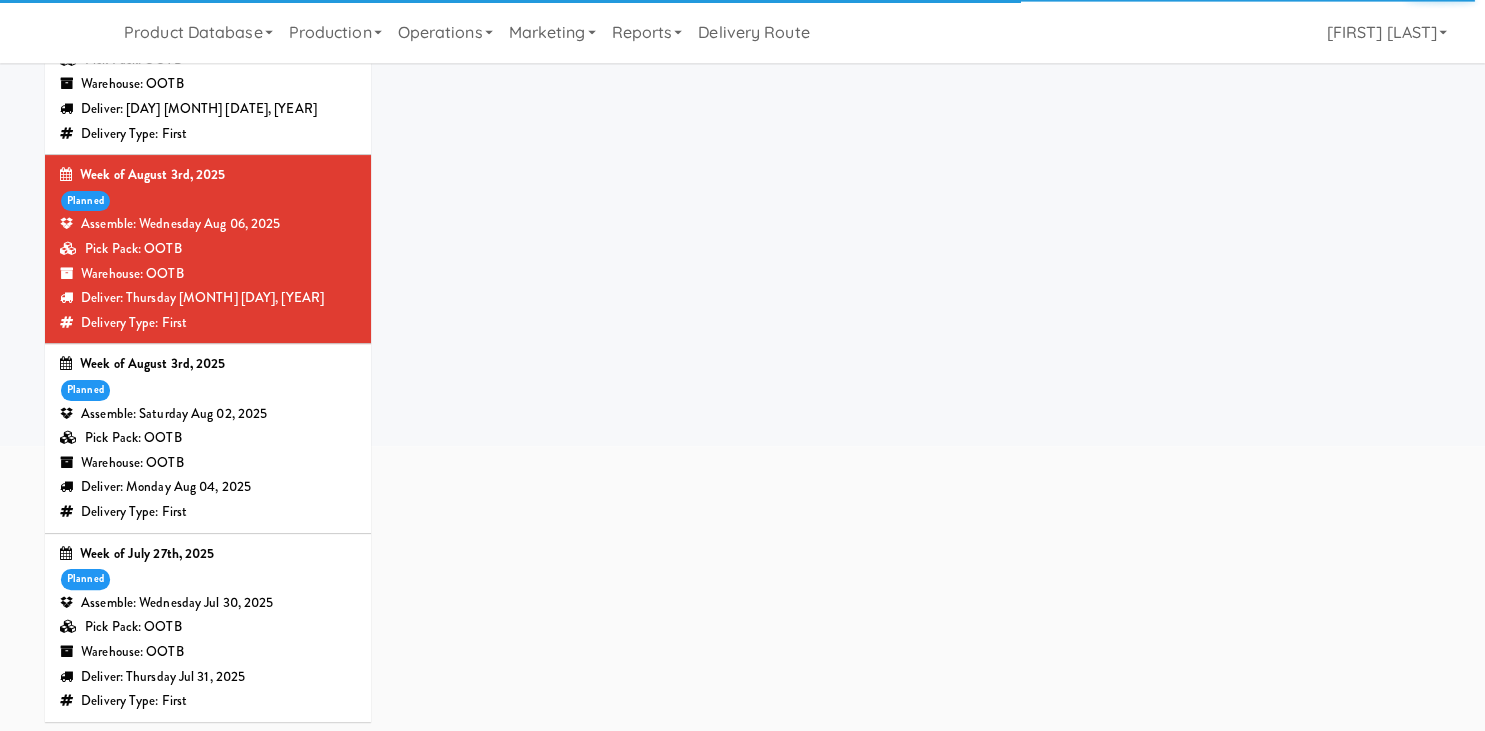 scroll, scrollTop: 0, scrollLeft: 0, axis: both 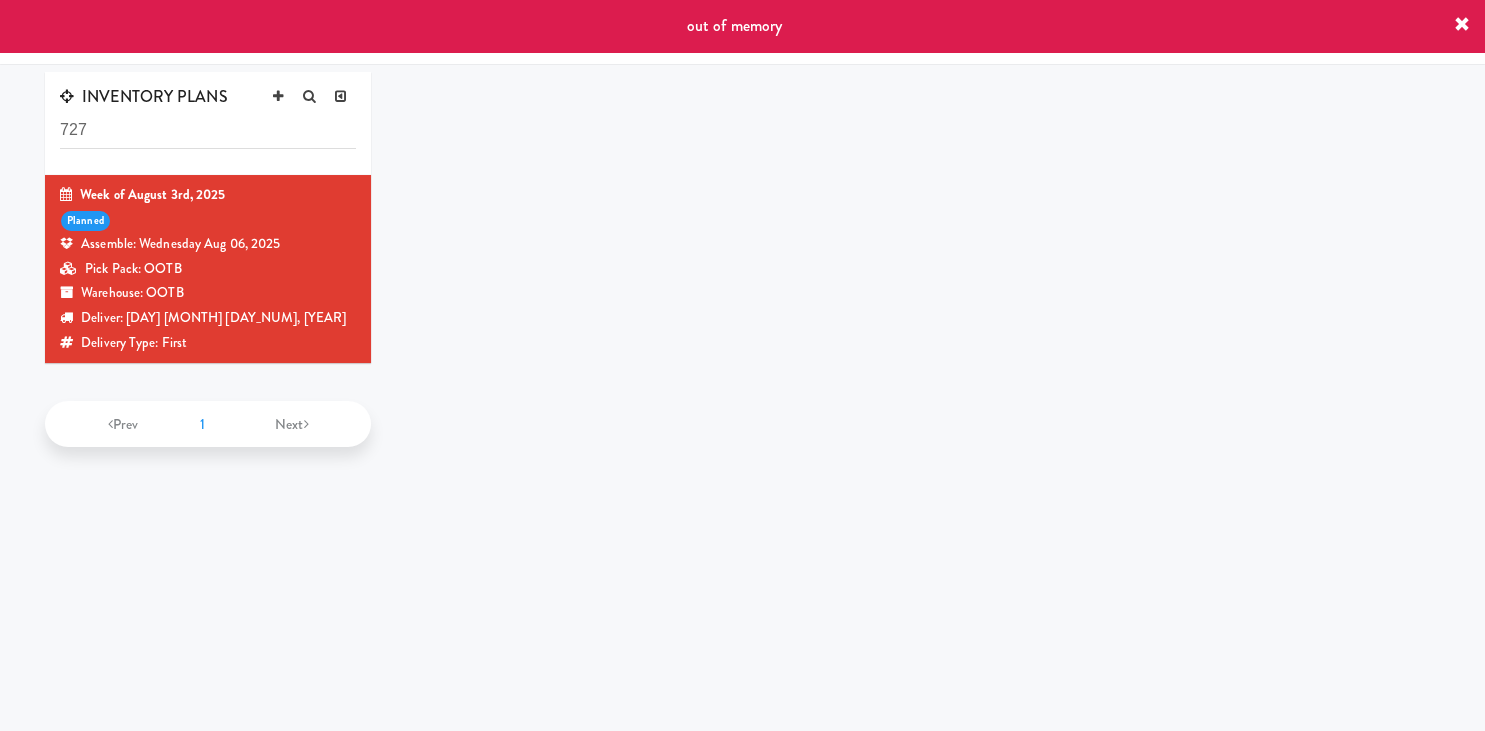 drag, startPoint x: 145, startPoint y: 136, endPoint x: -6, endPoint y: 109, distance: 153.39491 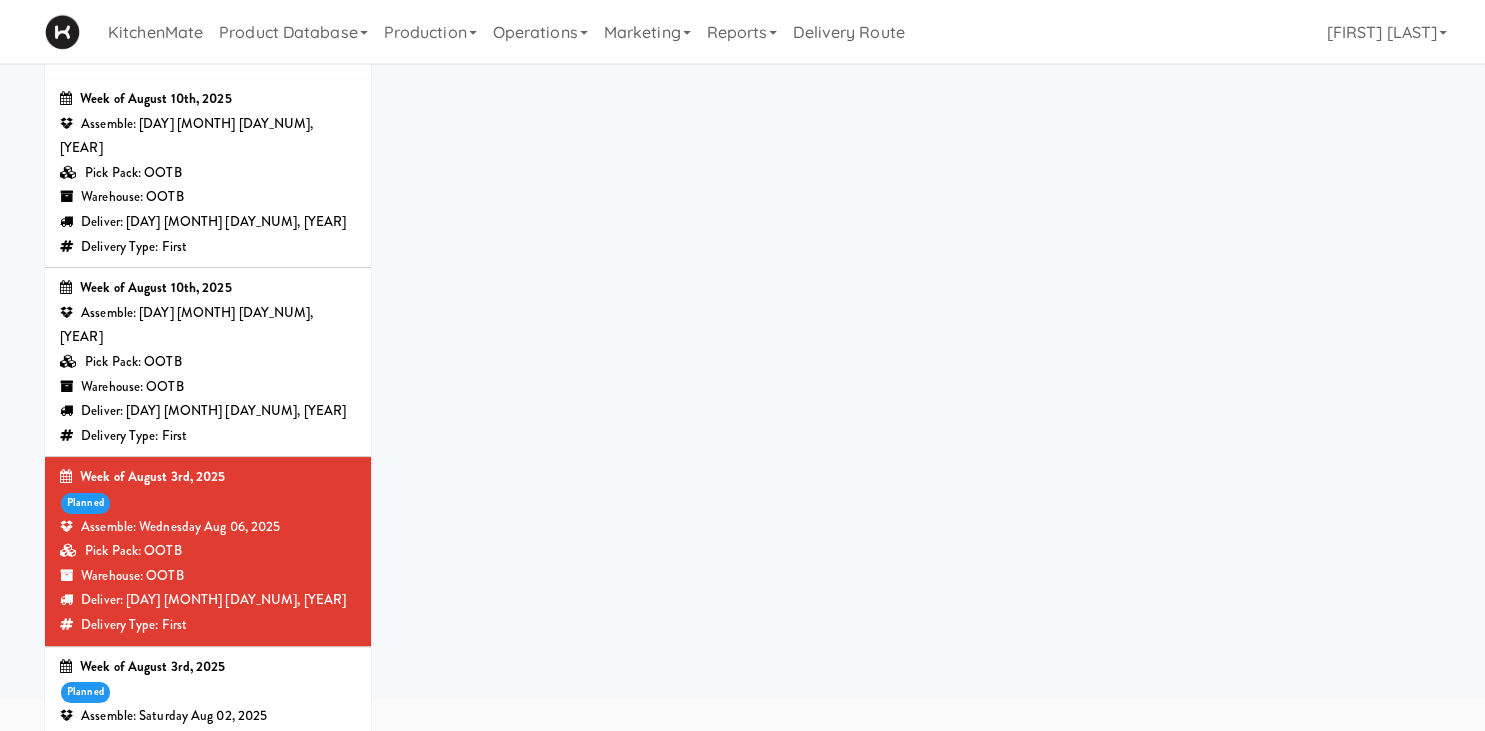 scroll, scrollTop: 211, scrollLeft: 0, axis: vertical 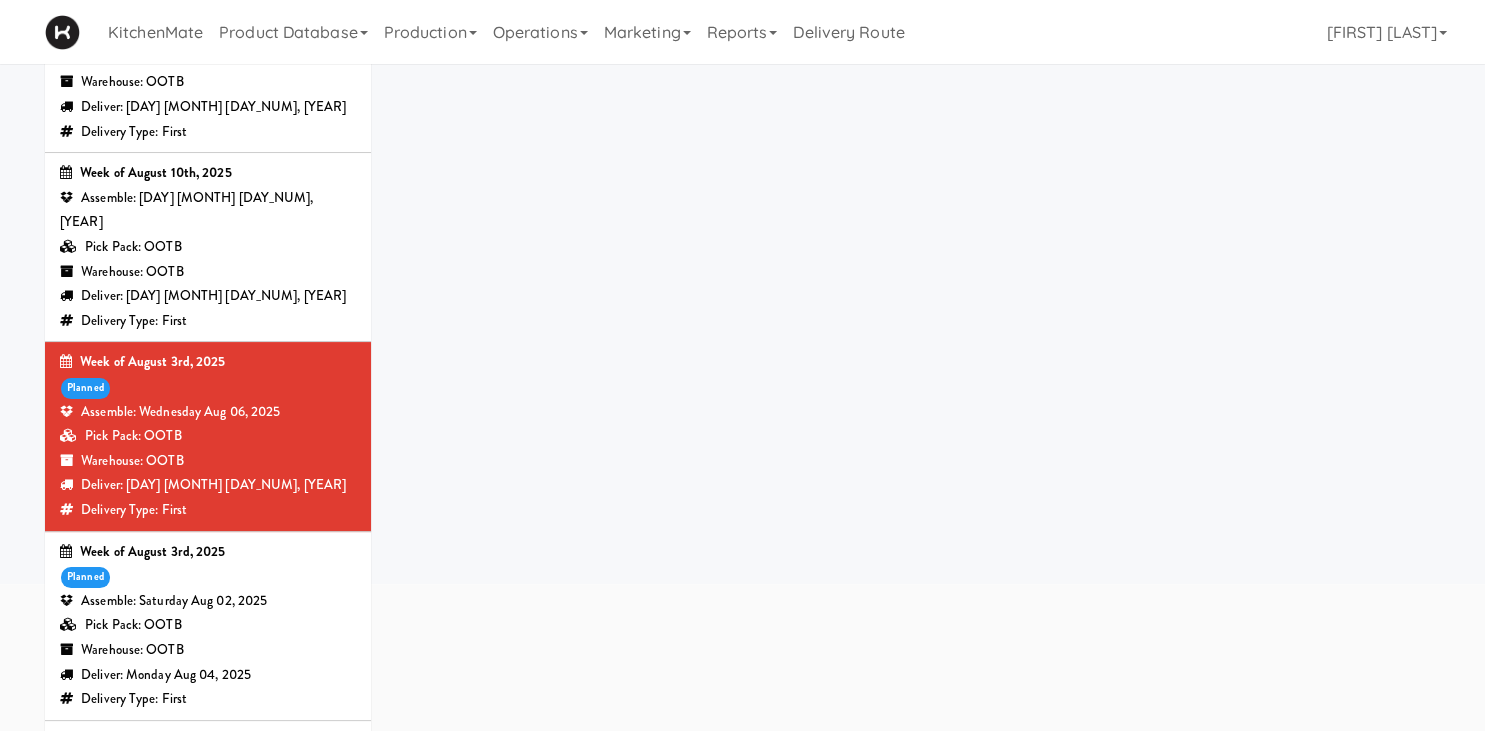 type on "aug" 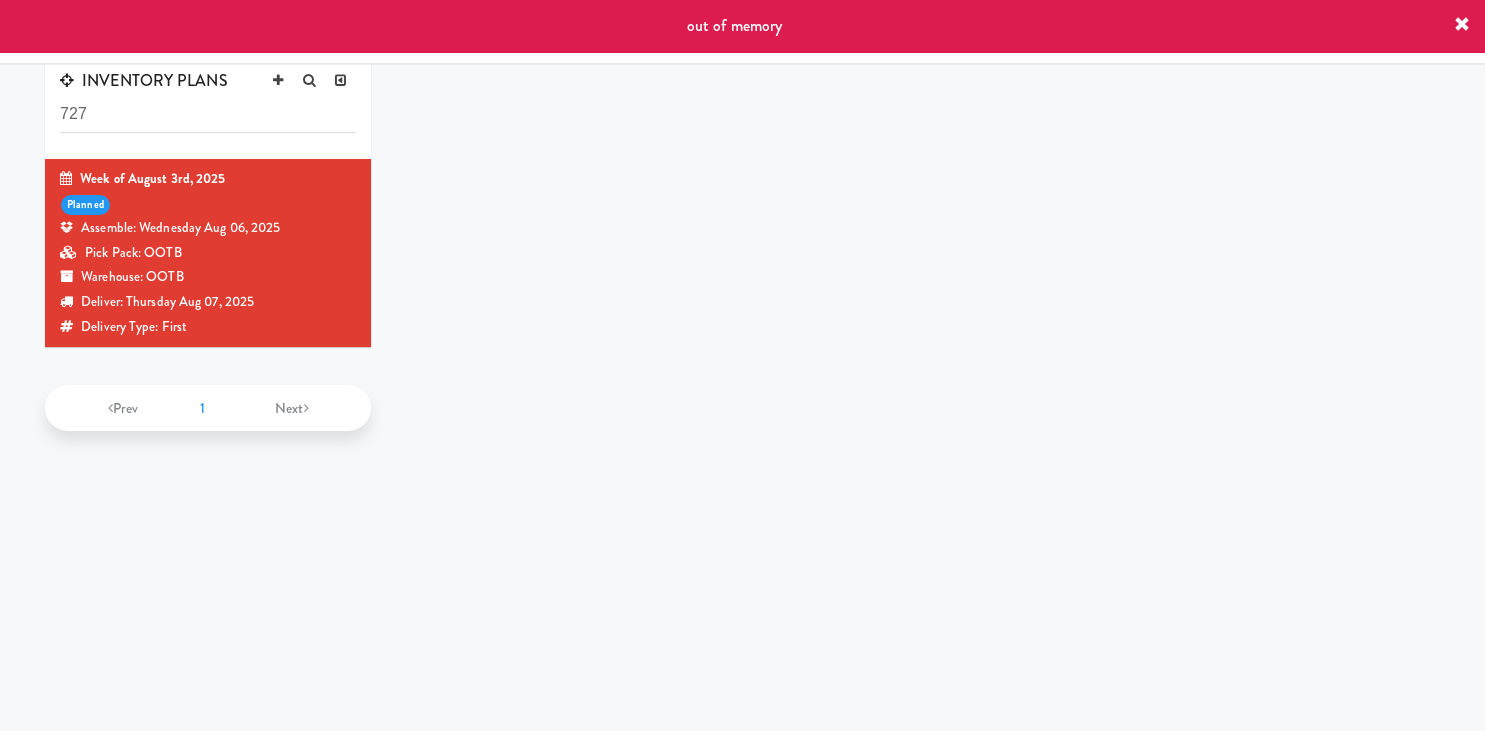 scroll, scrollTop: 0, scrollLeft: 0, axis: both 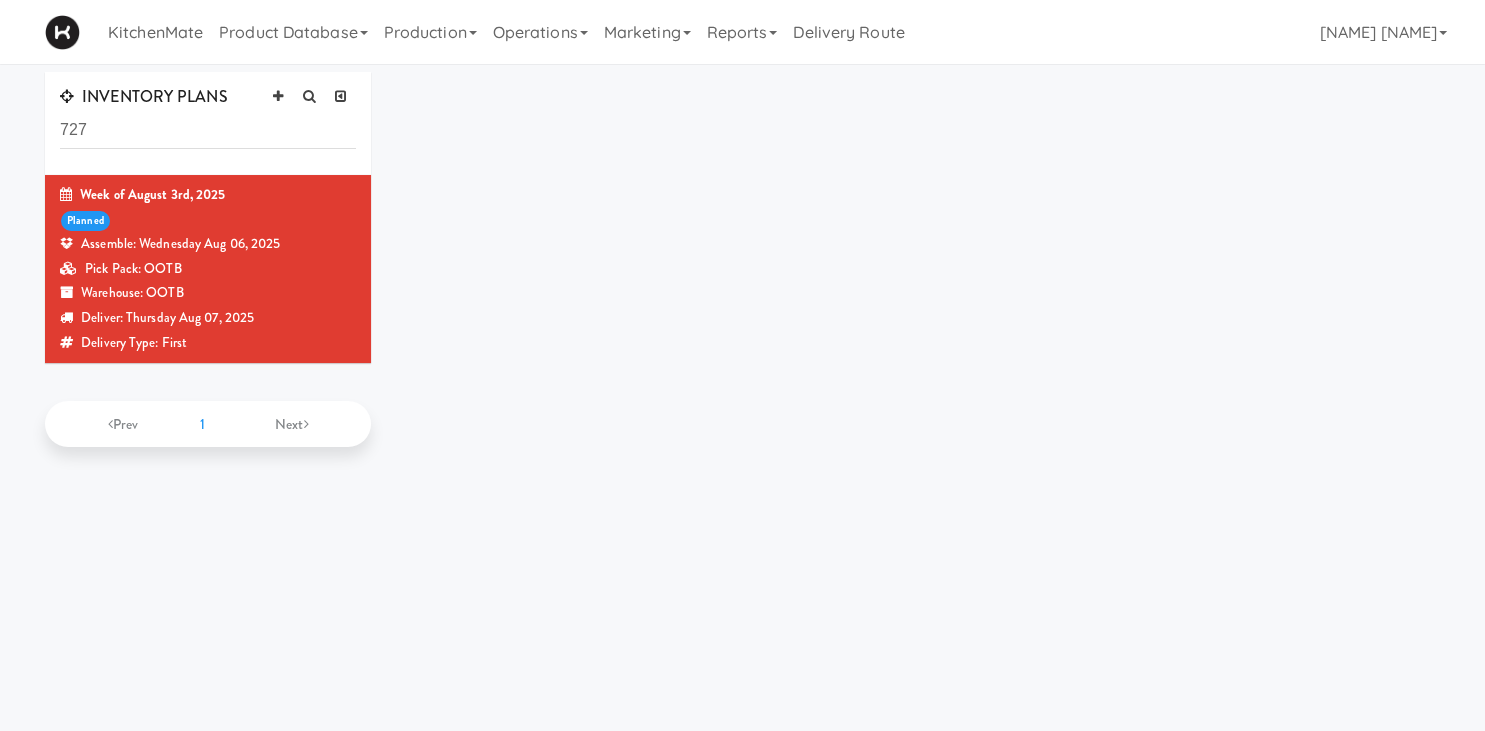 drag, startPoint x: 234, startPoint y: 129, endPoint x: -50, endPoint y: 88, distance: 286.94424 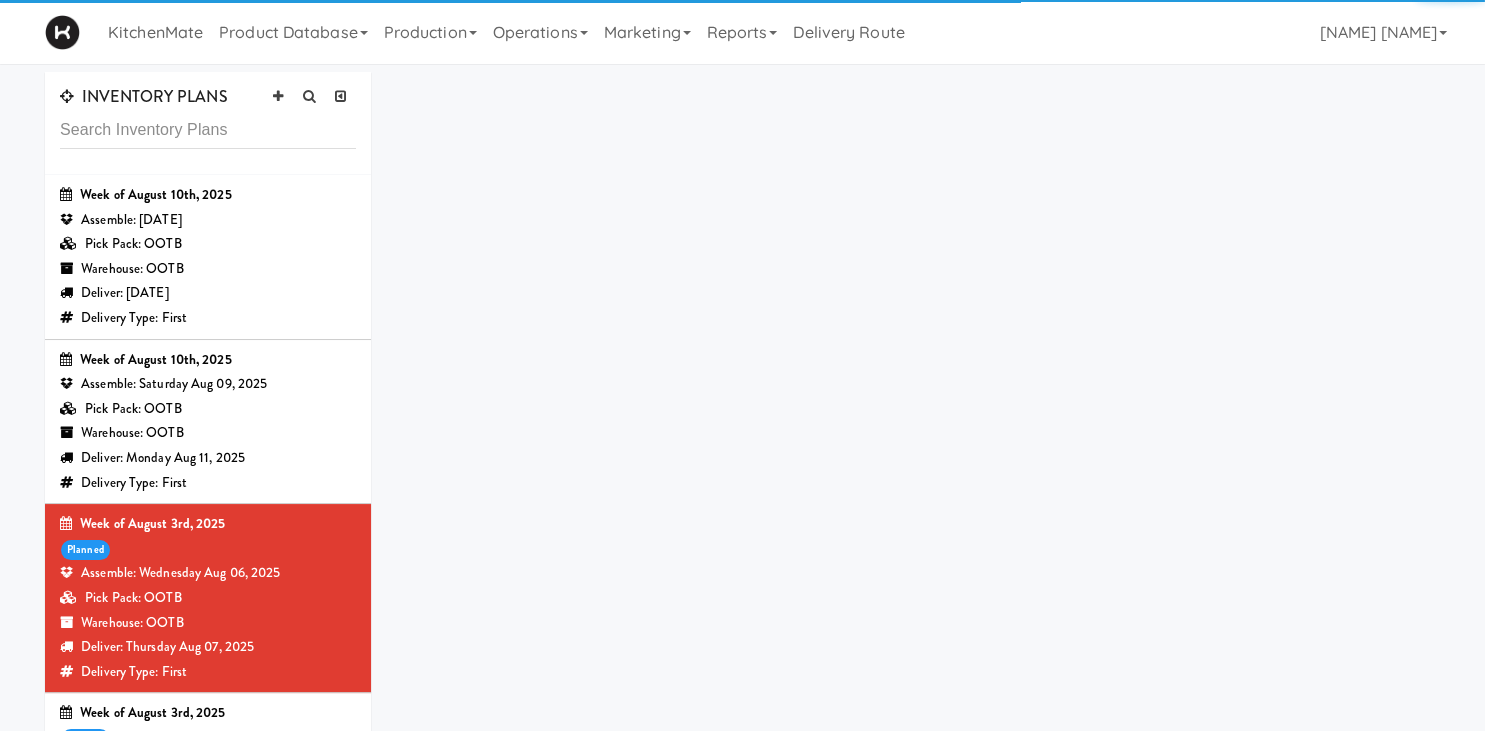 click at bounding box center (208, 130) 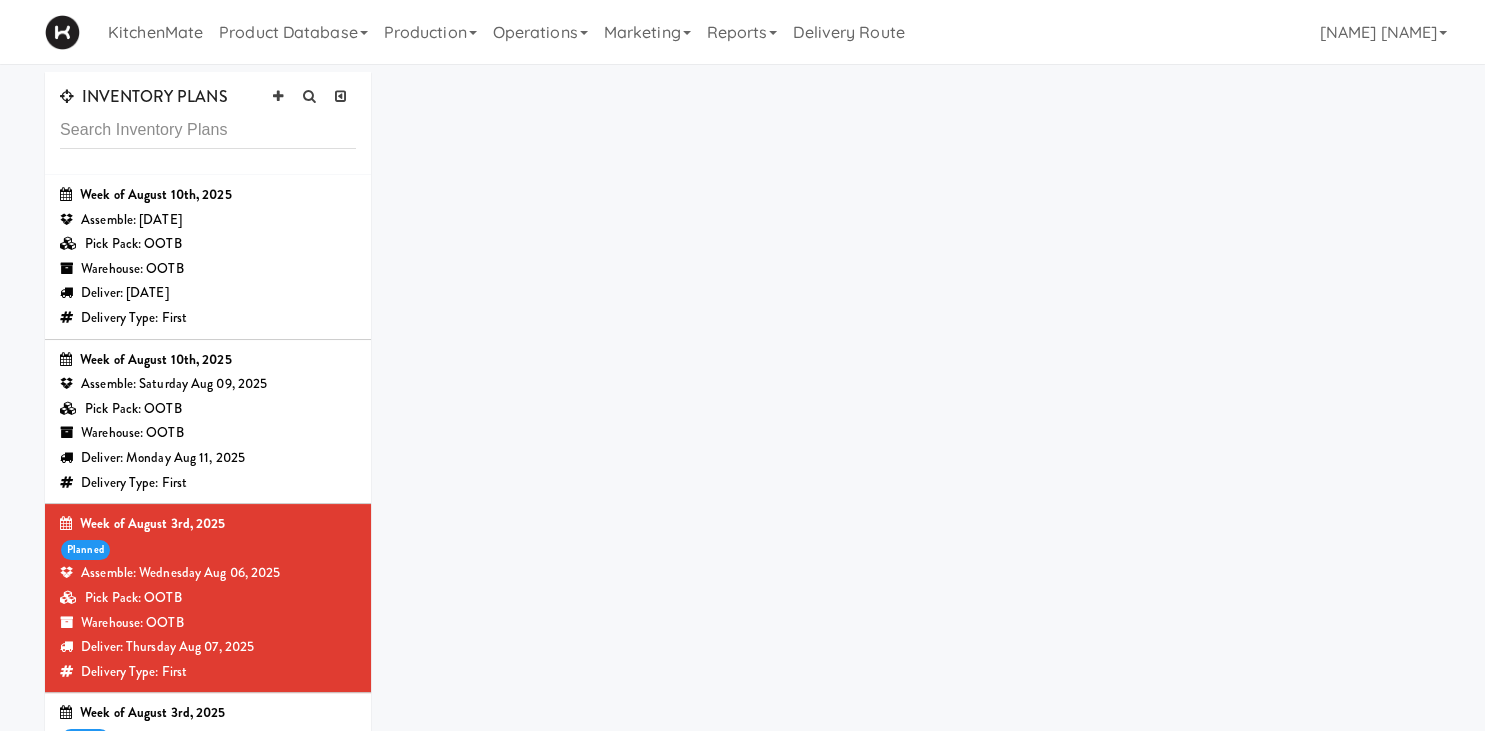 type 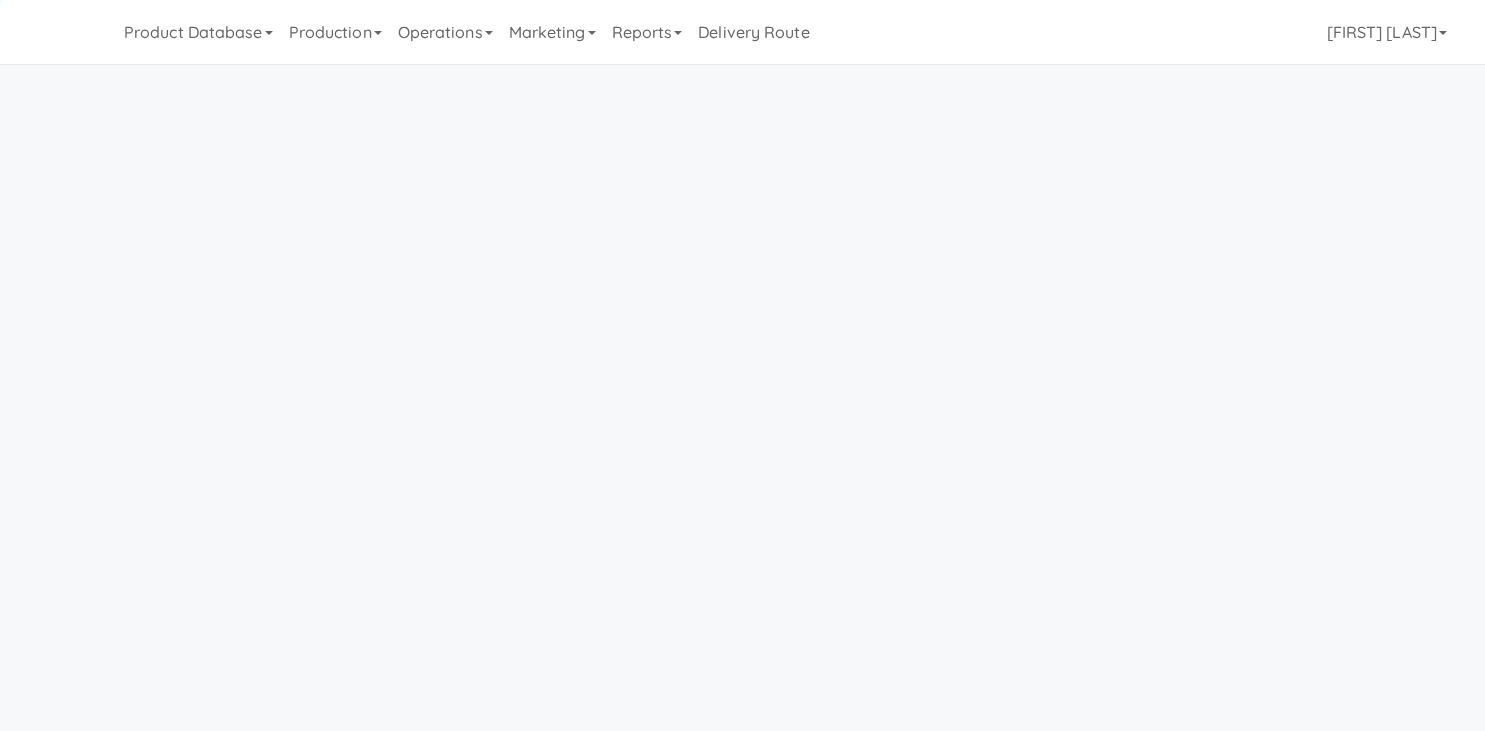 scroll, scrollTop: 0, scrollLeft: 0, axis: both 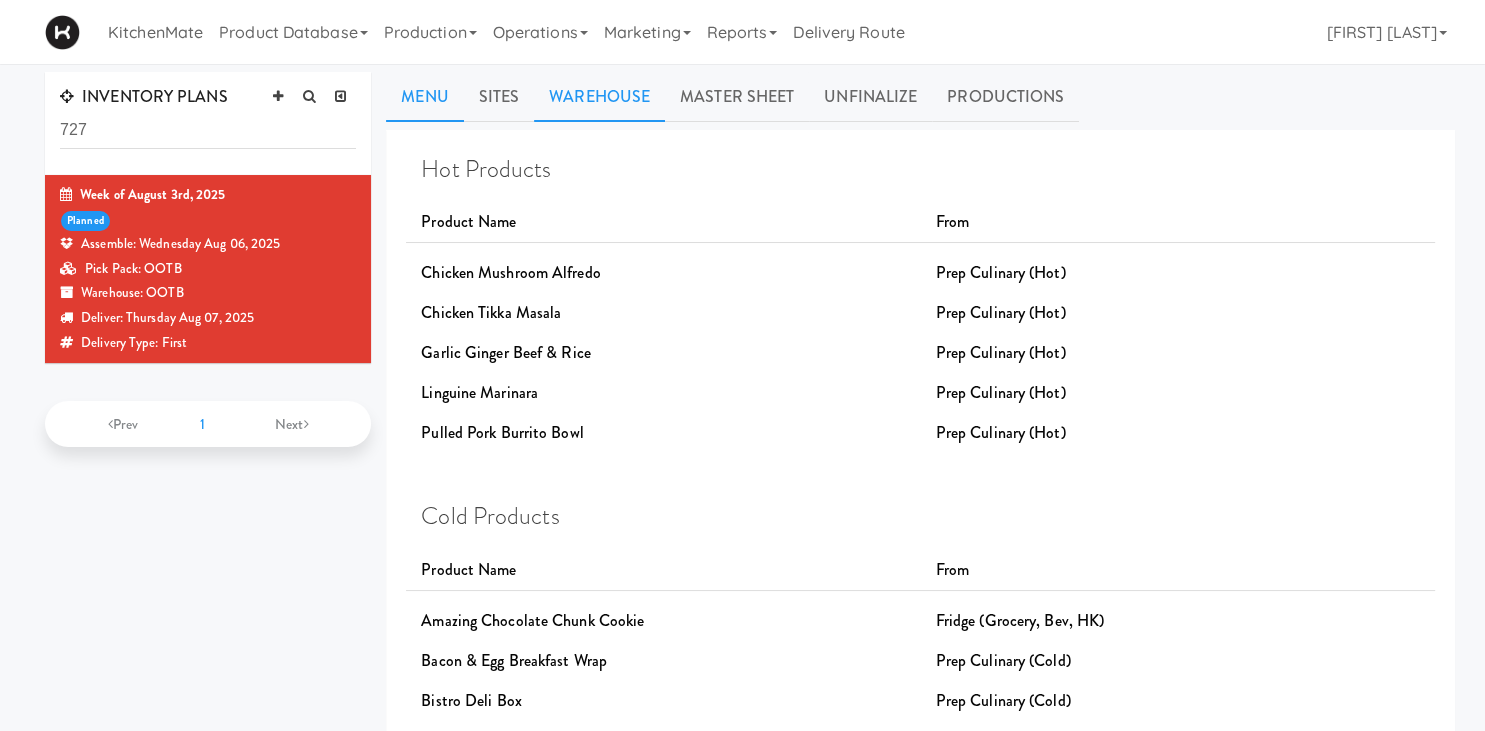 click on "Warehouse" at bounding box center [599, 97] 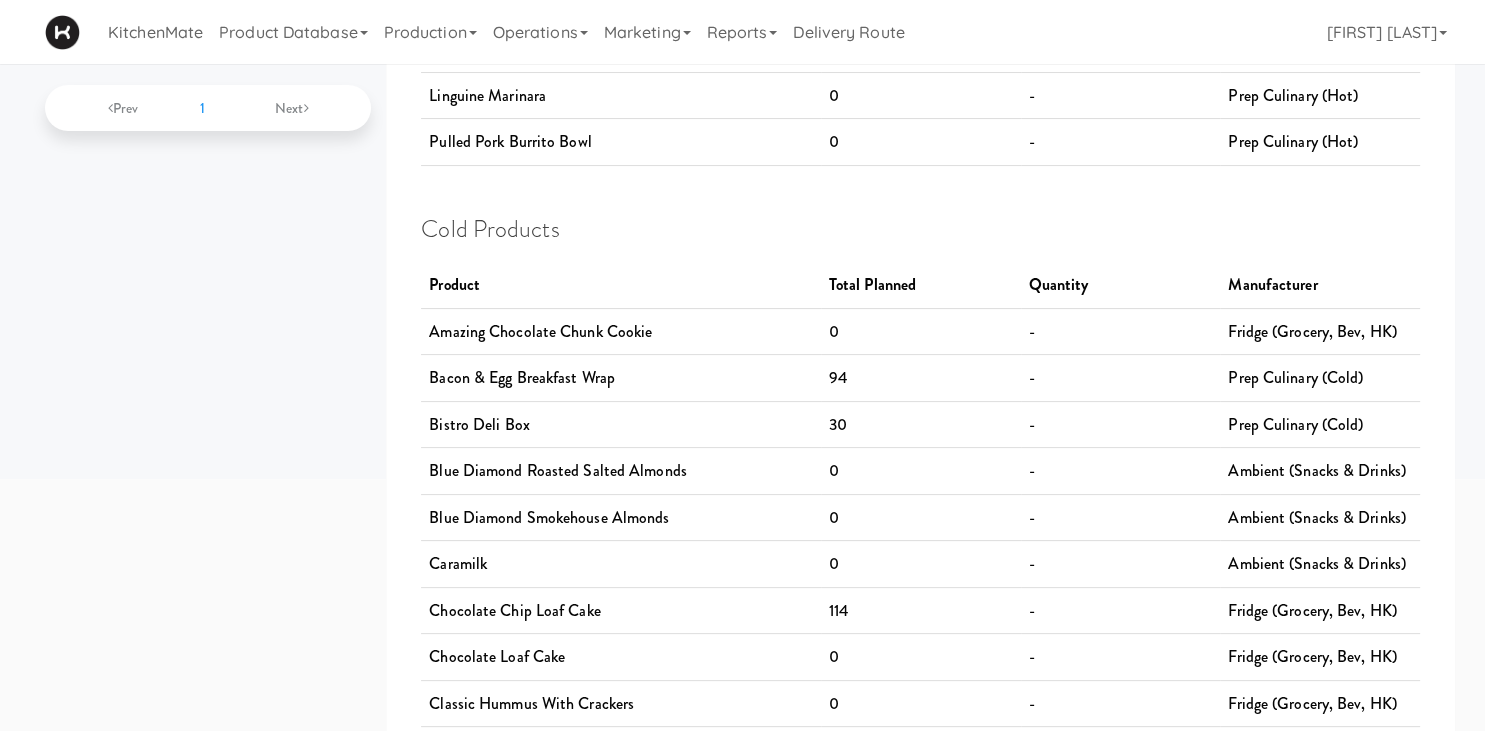 scroll, scrollTop: 528, scrollLeft: 0, axis: vertical 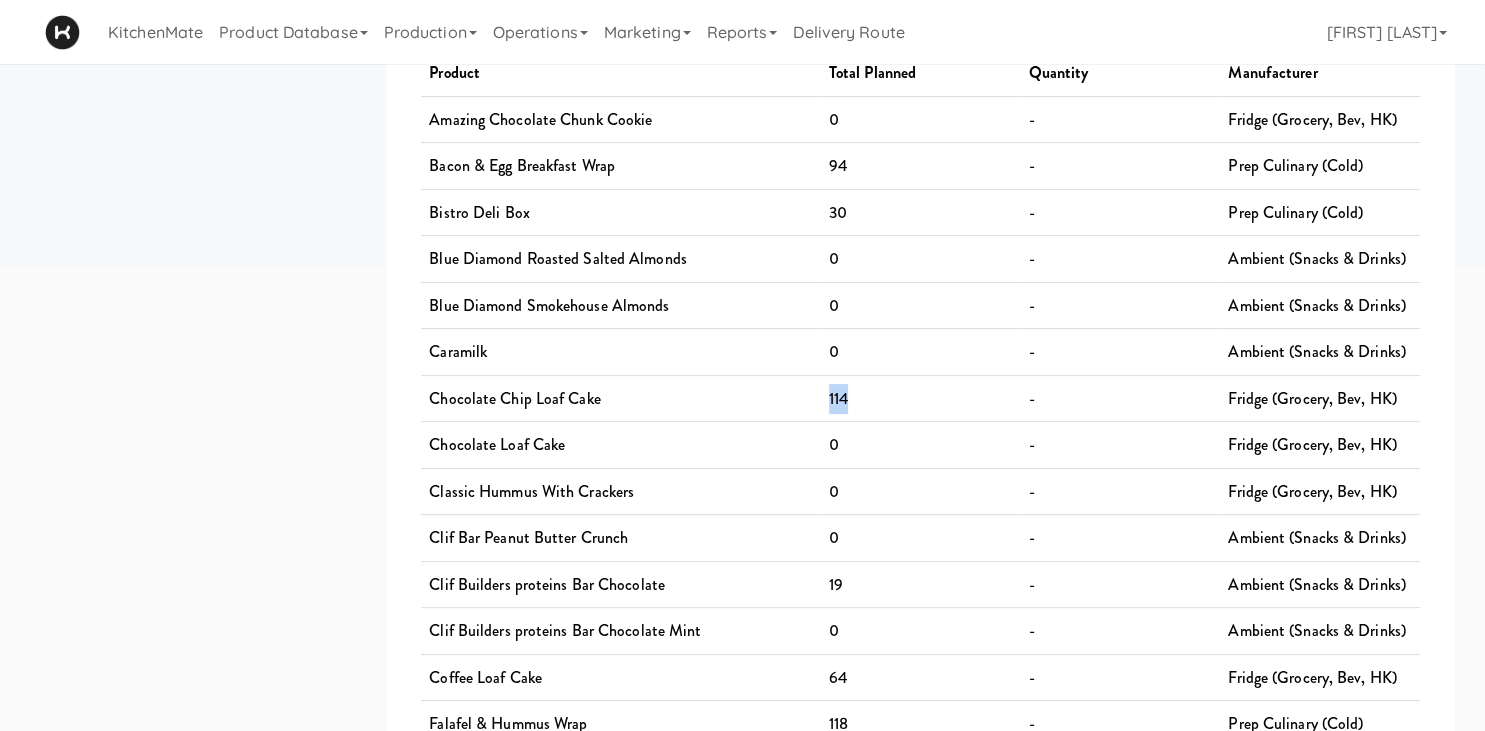 drag, startPoint x: 873, startPoint y: 387, endPoint x: 805, endPoint y: 389, distance: 68.0294 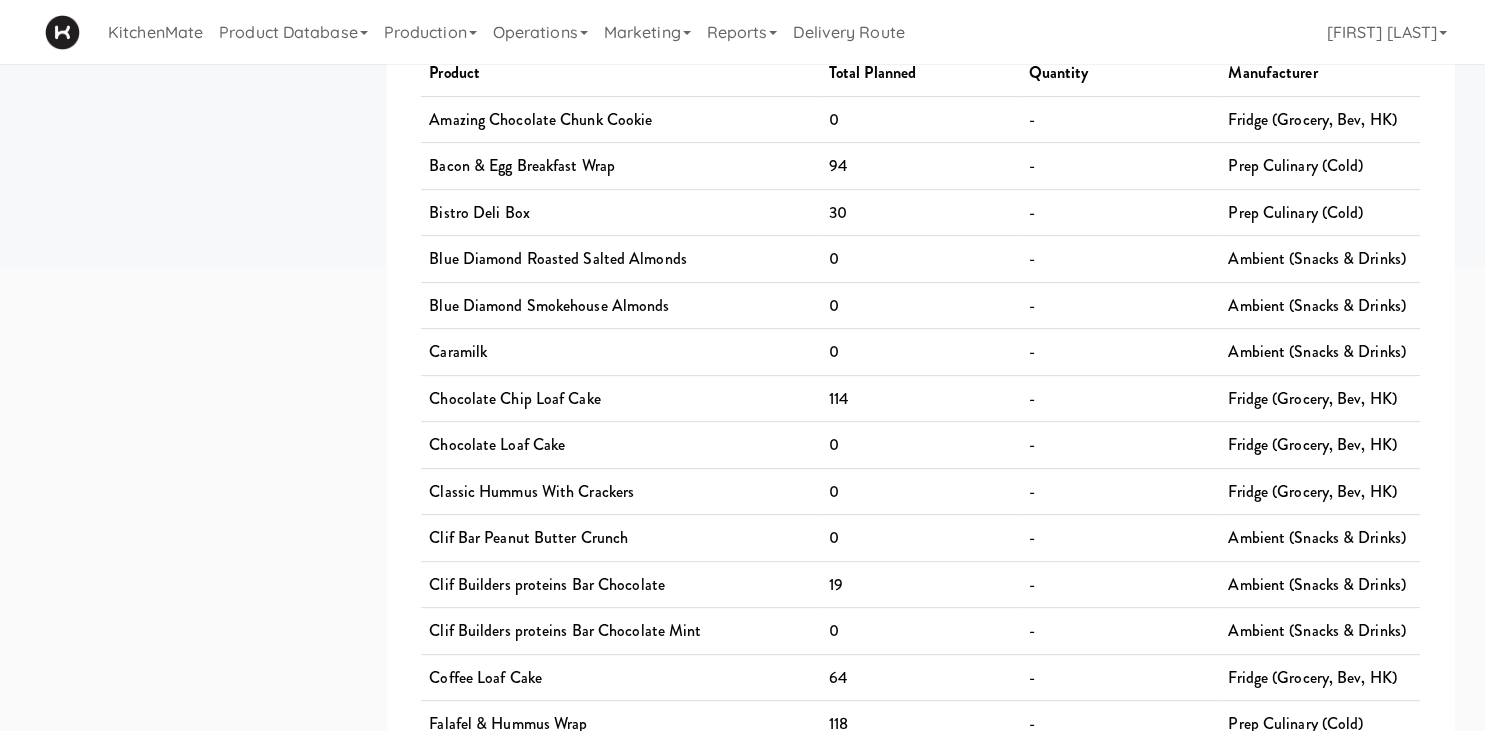 click on "Chocolate Loaf Cake" at bounding box center (621, 445) 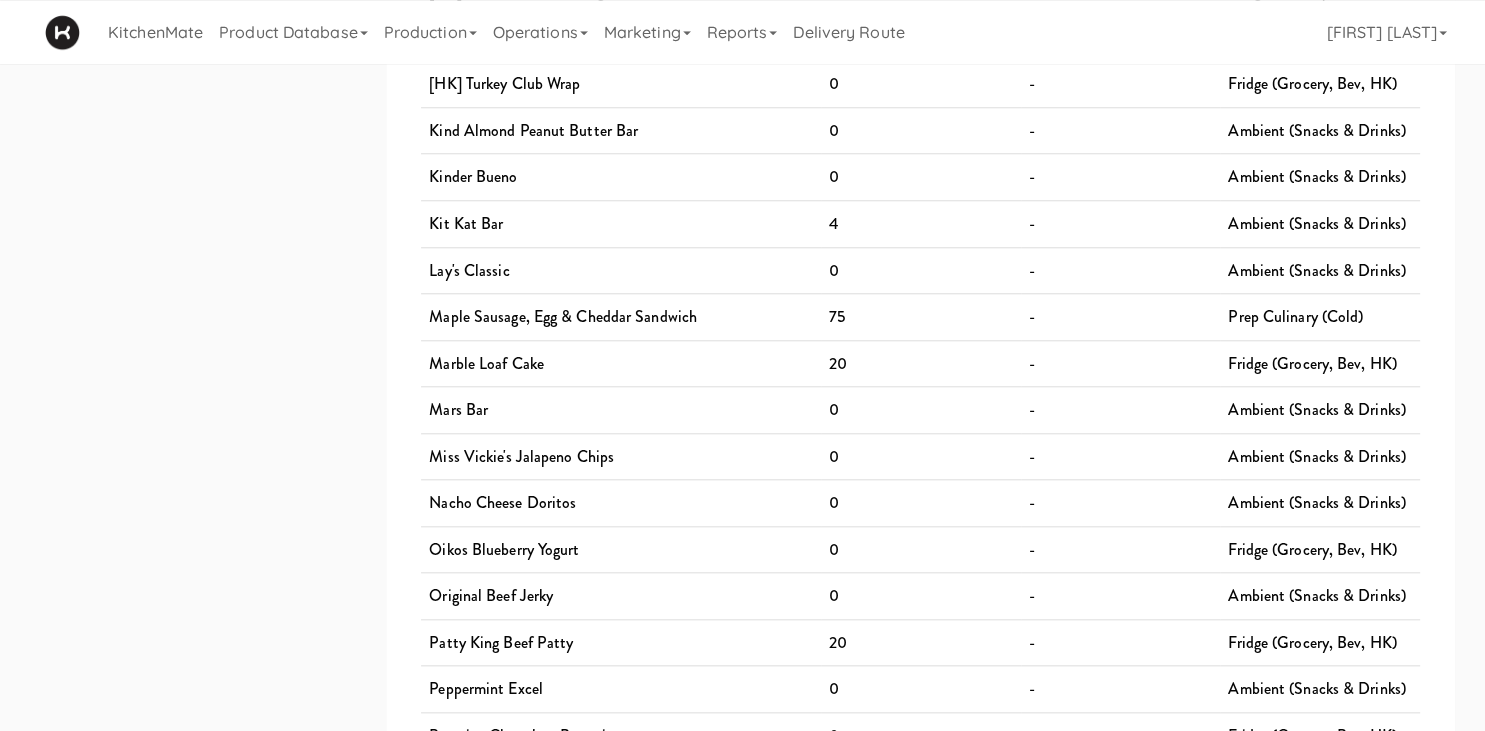 scroll, scrollTop: 1900, scrollLeft: 0, axis: vertical 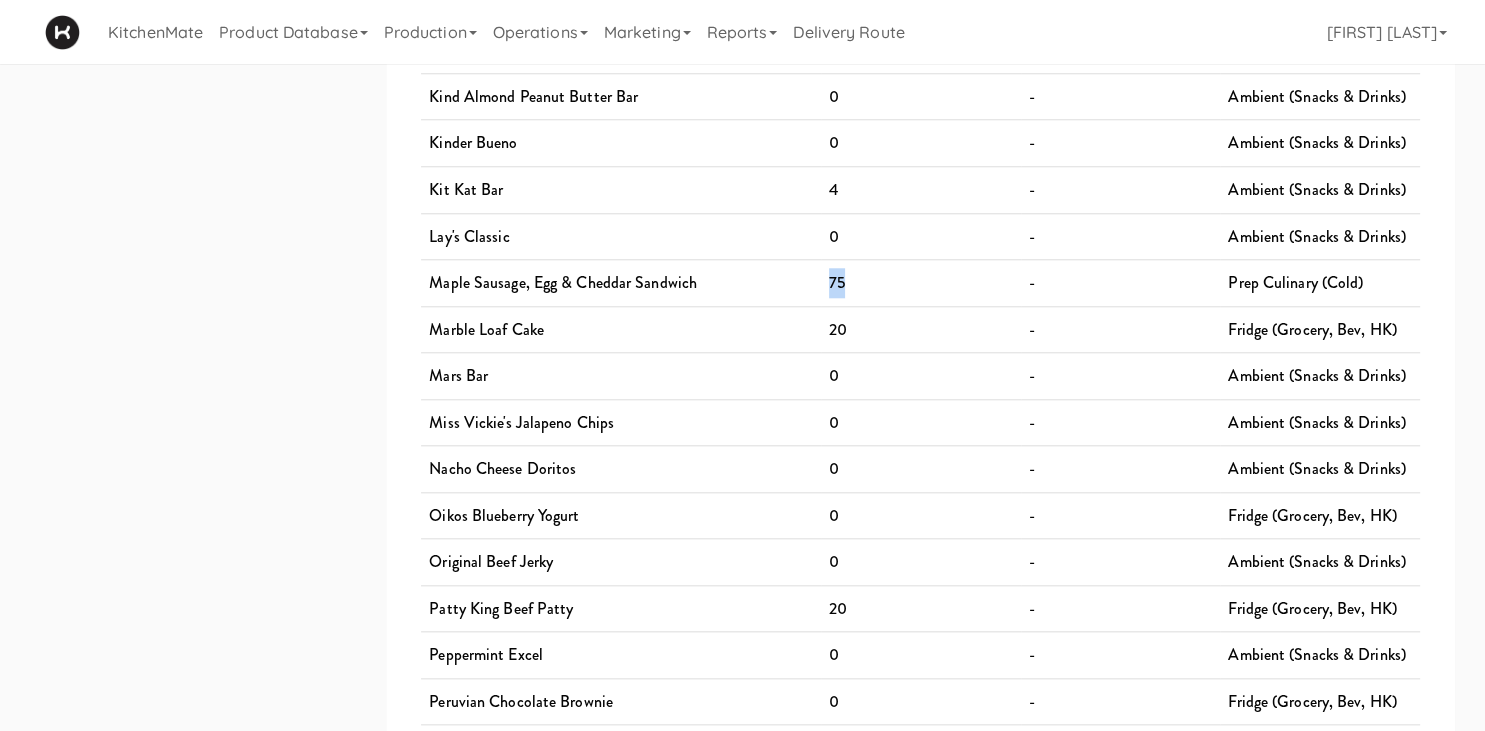 drag, startPoint x: 854, startPoint y: 265, endPoint x: 768, endPoint y: 258, distance: 86.28442 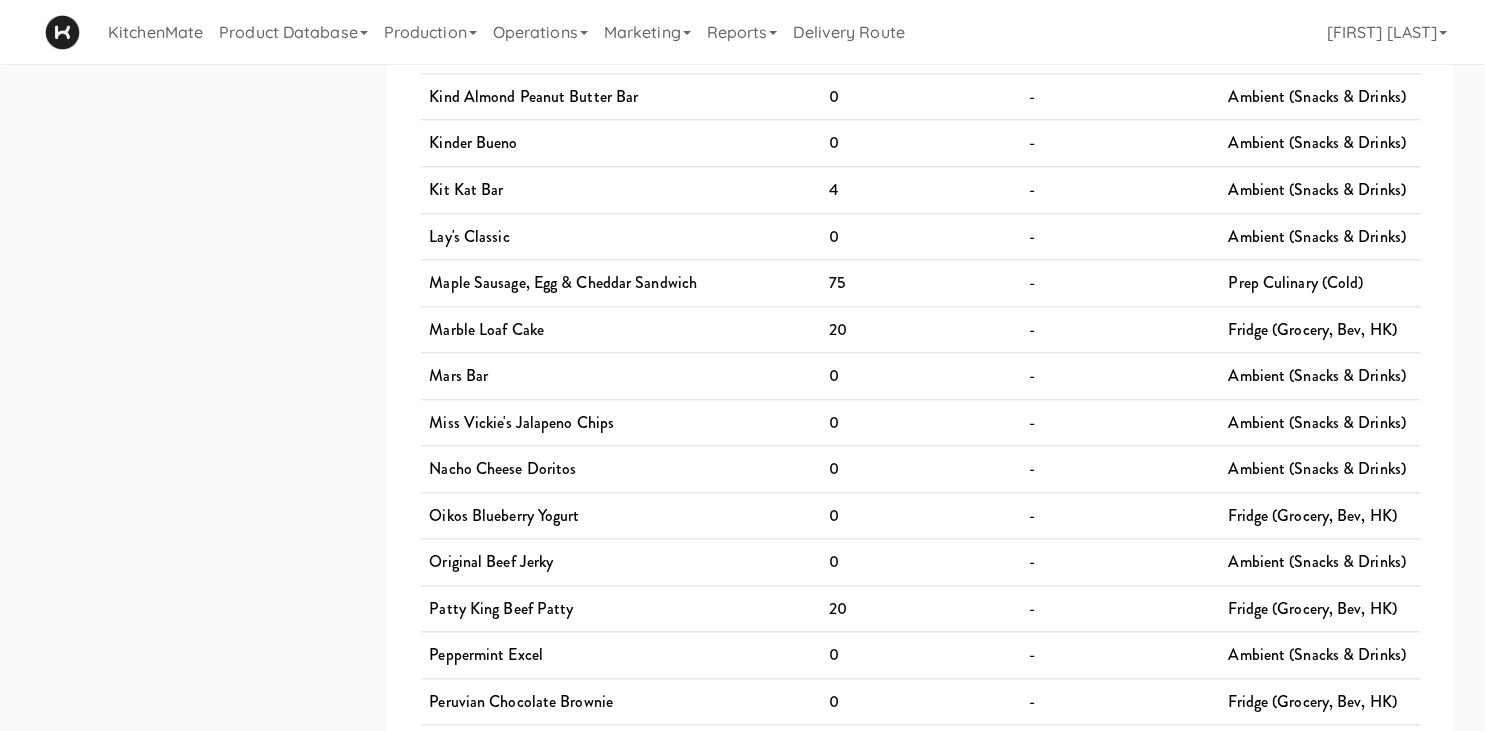 click on "0" at bounding box center [921, 376] 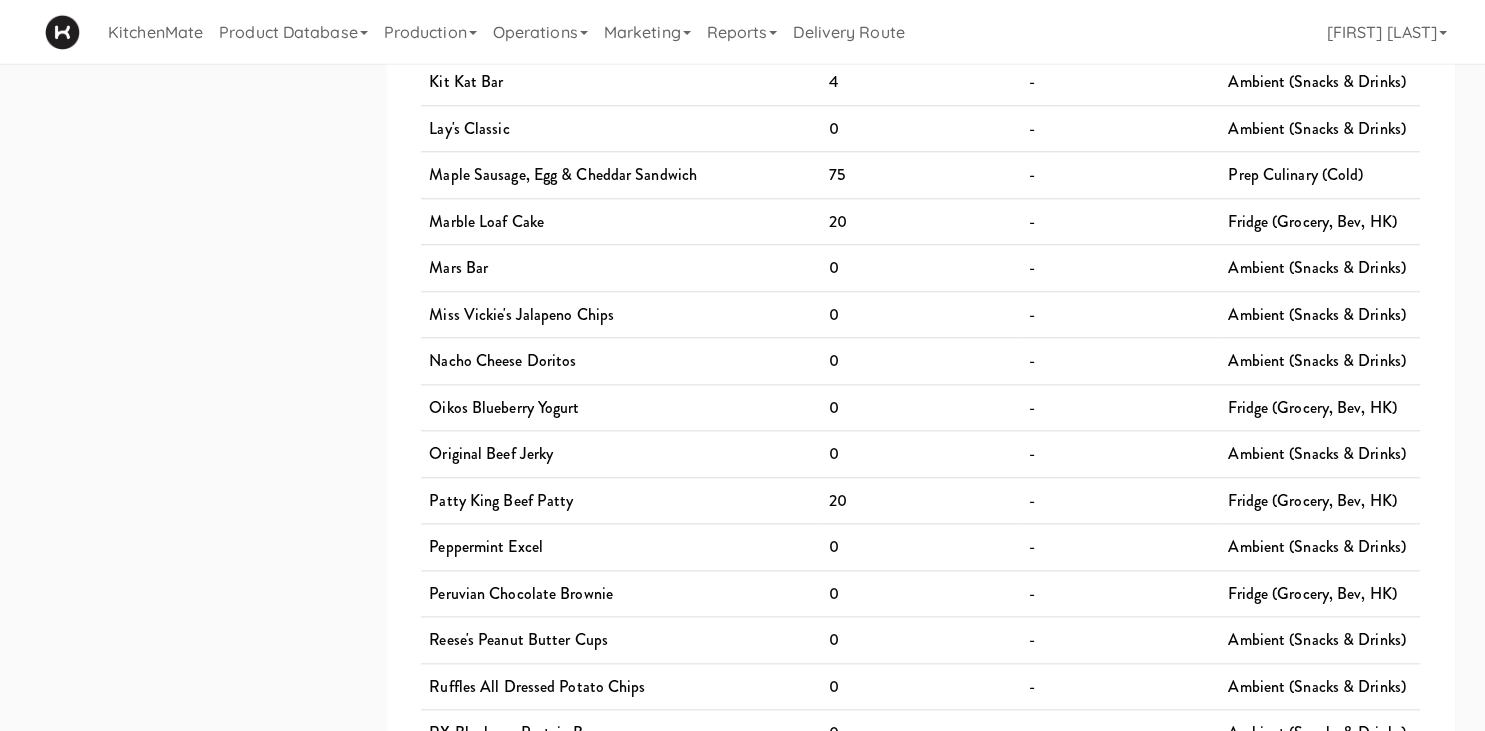 scroll, scrollTop: 2112, scrollLeft: 0, axis: vertical 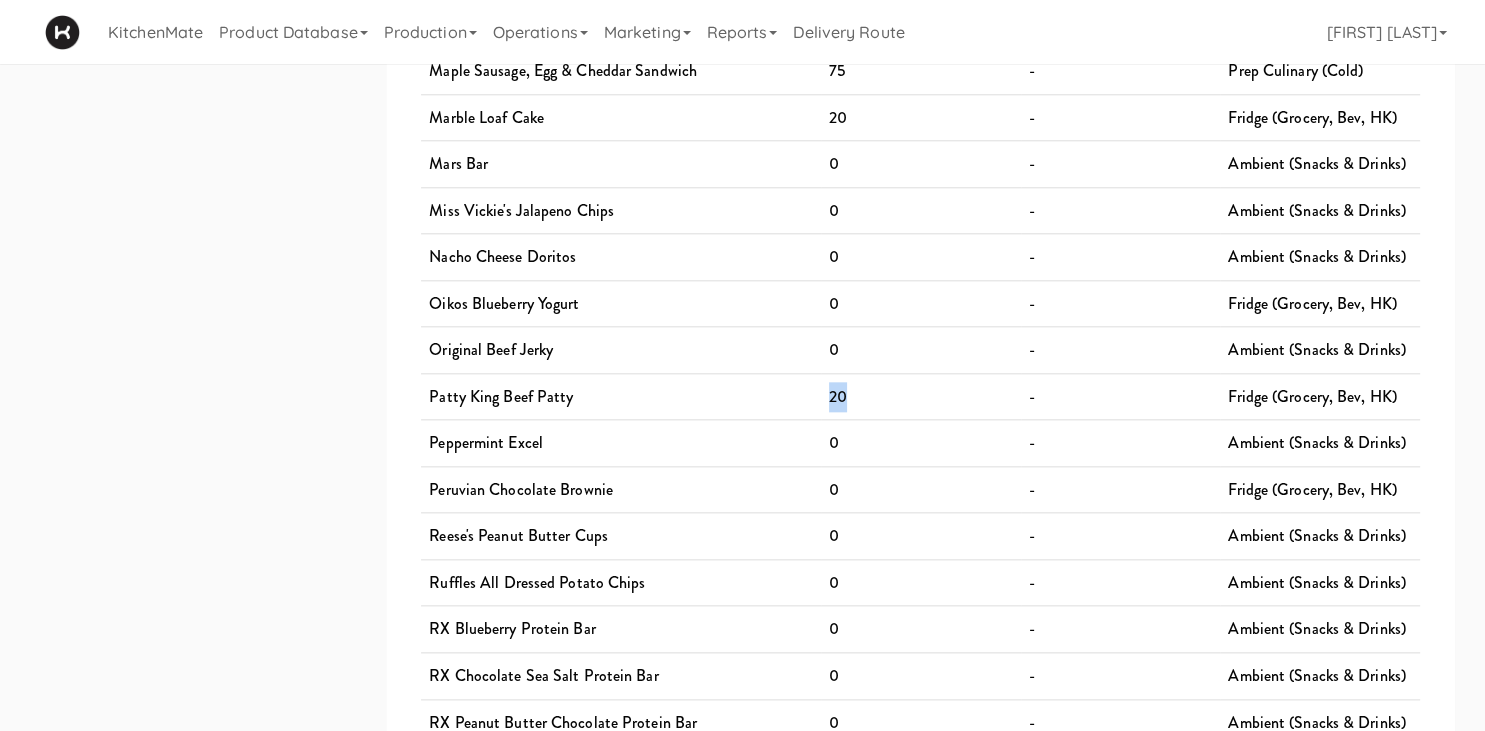 drag, startPoint x: 857, startPoint y: 383, endPoint x: 770, endPoint y: 366, distance: 88.64536 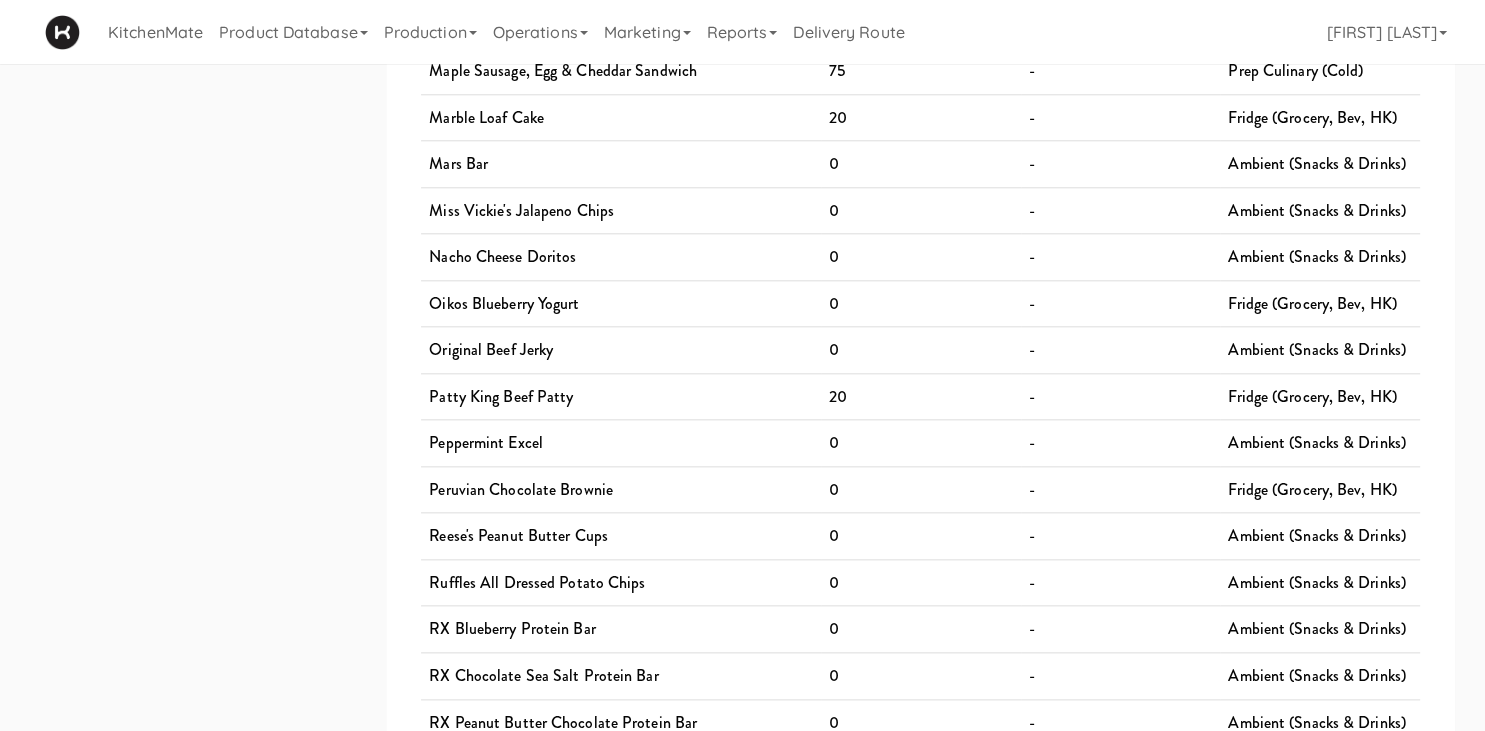 click on "Patty King Beef Patty" at bounding box center [621, 396] 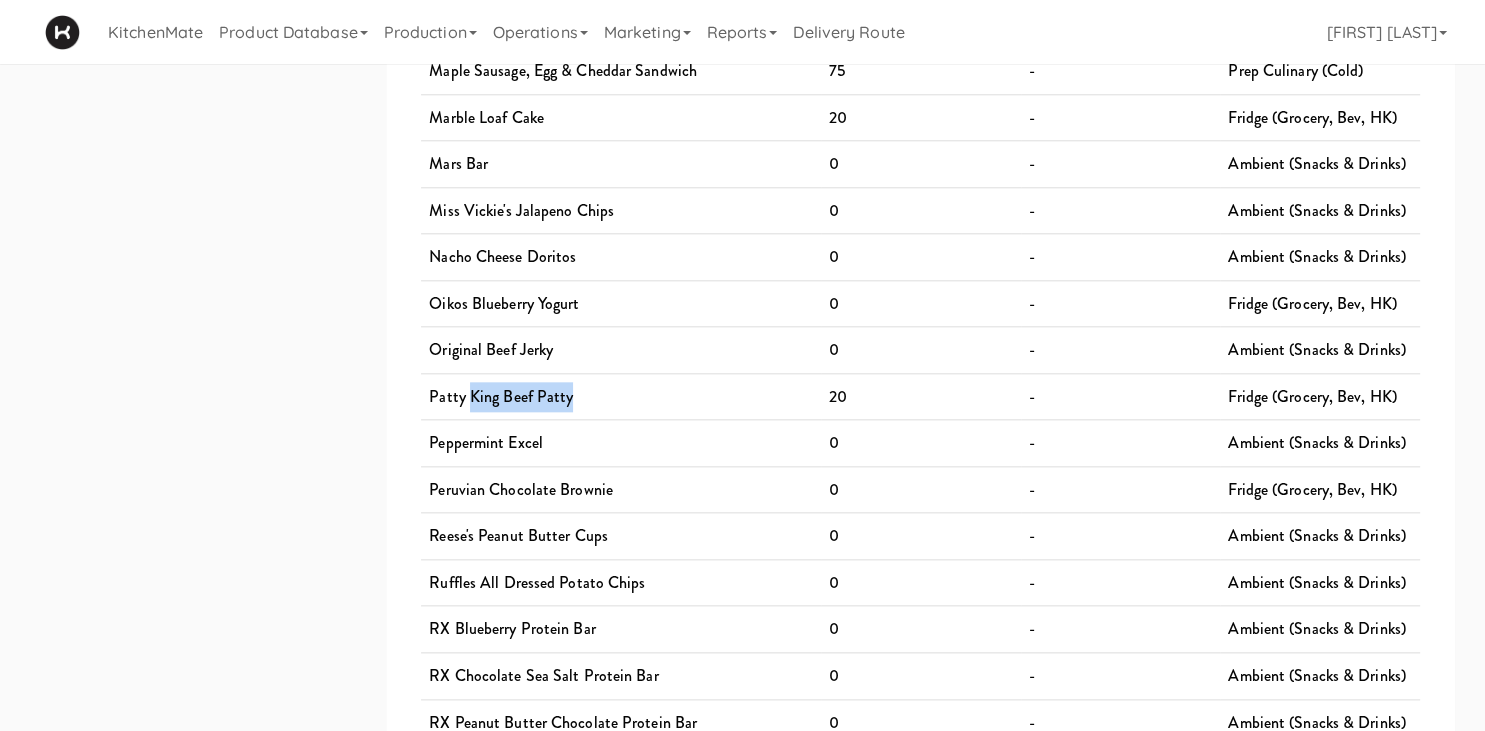 drag, startPoint x: 571, startPoint y: 382, endPoint x: 466, endPoint y: 370, distance: 105.68349 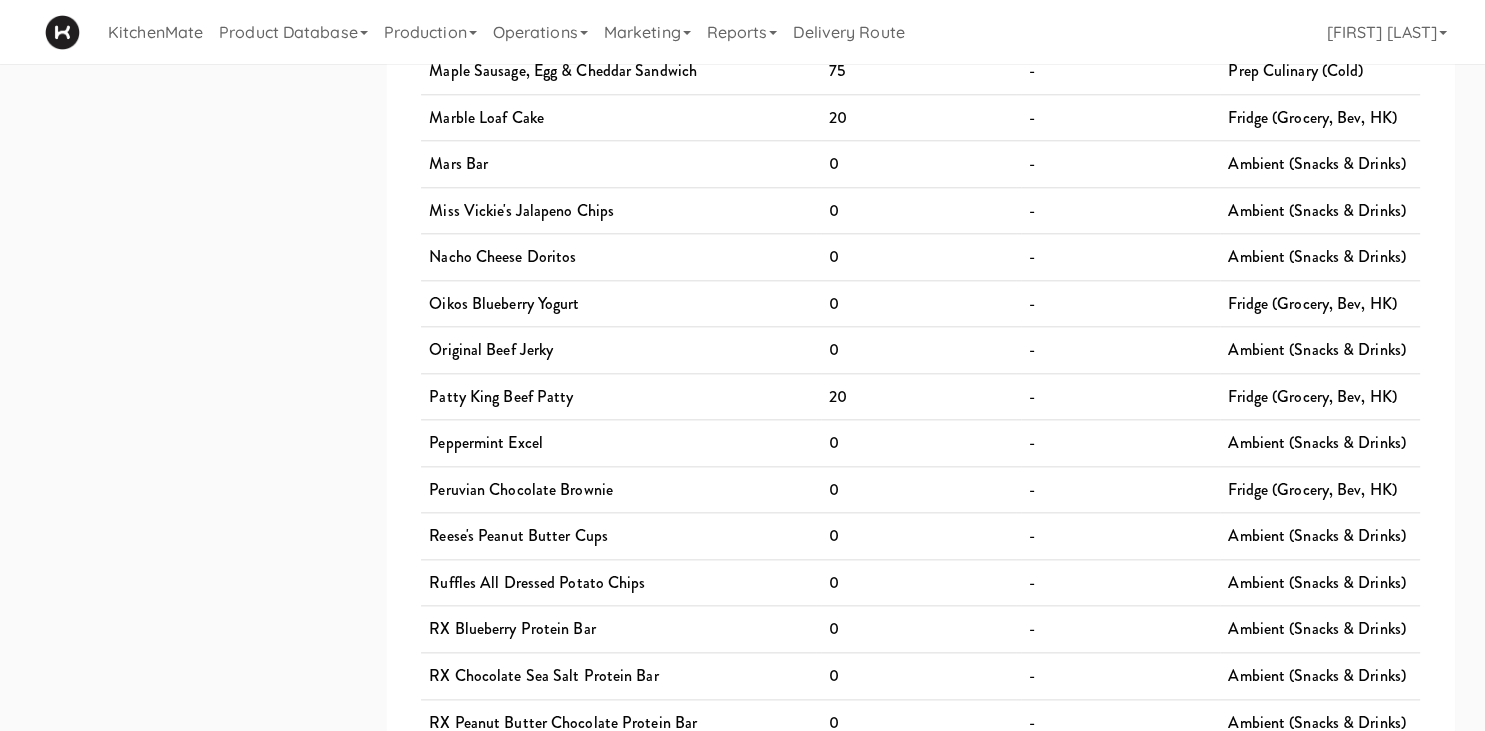 click on "20" at bounding box center [921, 396] 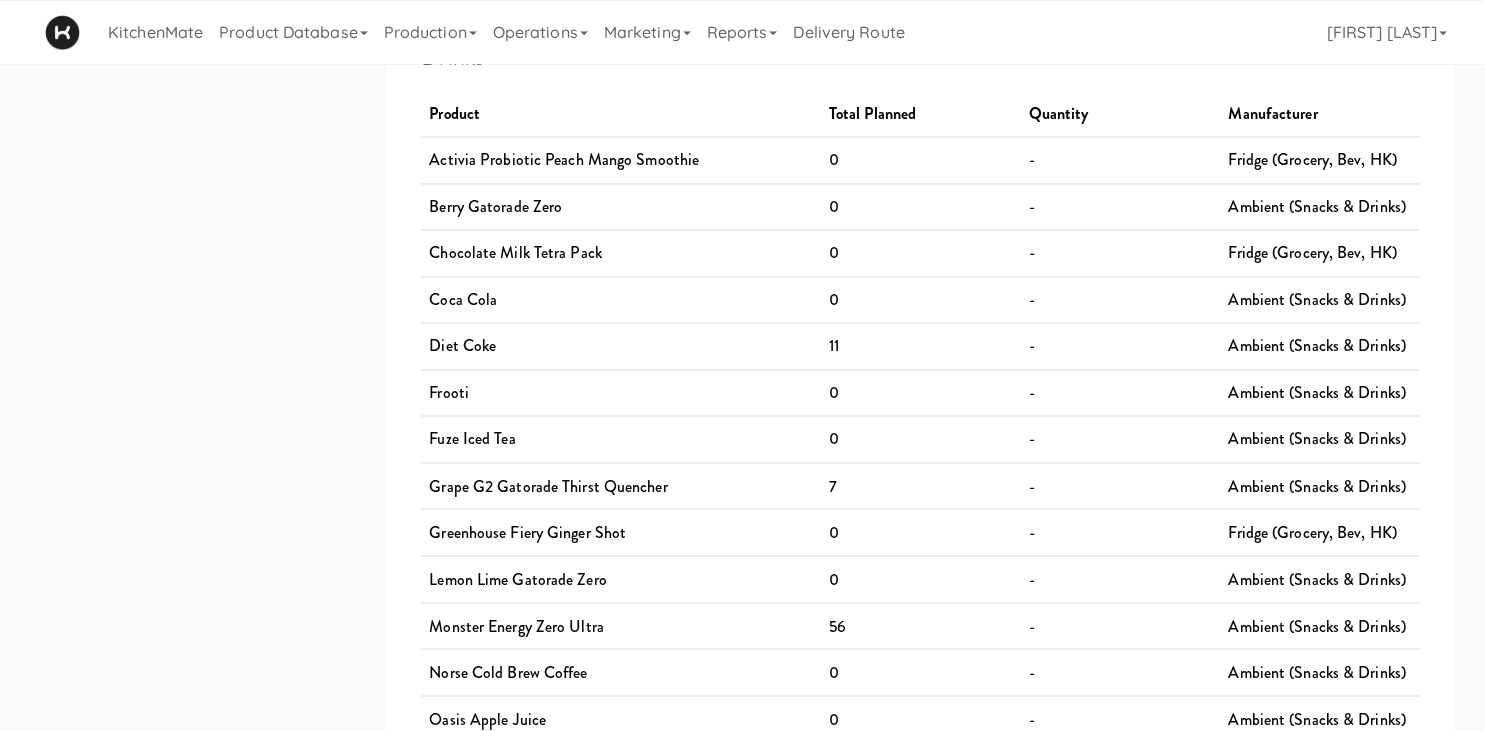 scroll, scrollTop: 3273, scrollLeft: 0, axis: vertical 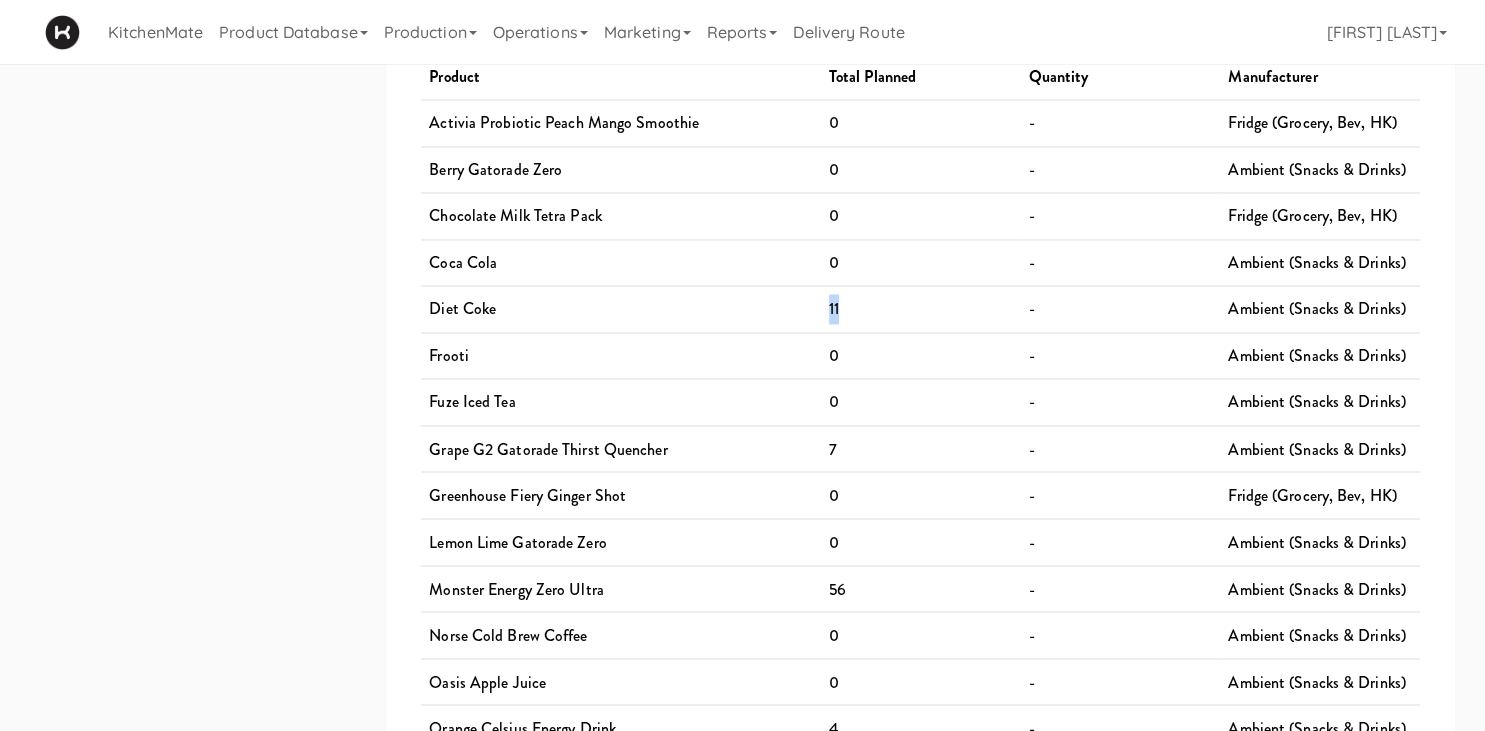 drag, startPoint x: 844, startPoint y: 293, endPoint x: 815, endPoint y: 288, distance: 29.427877 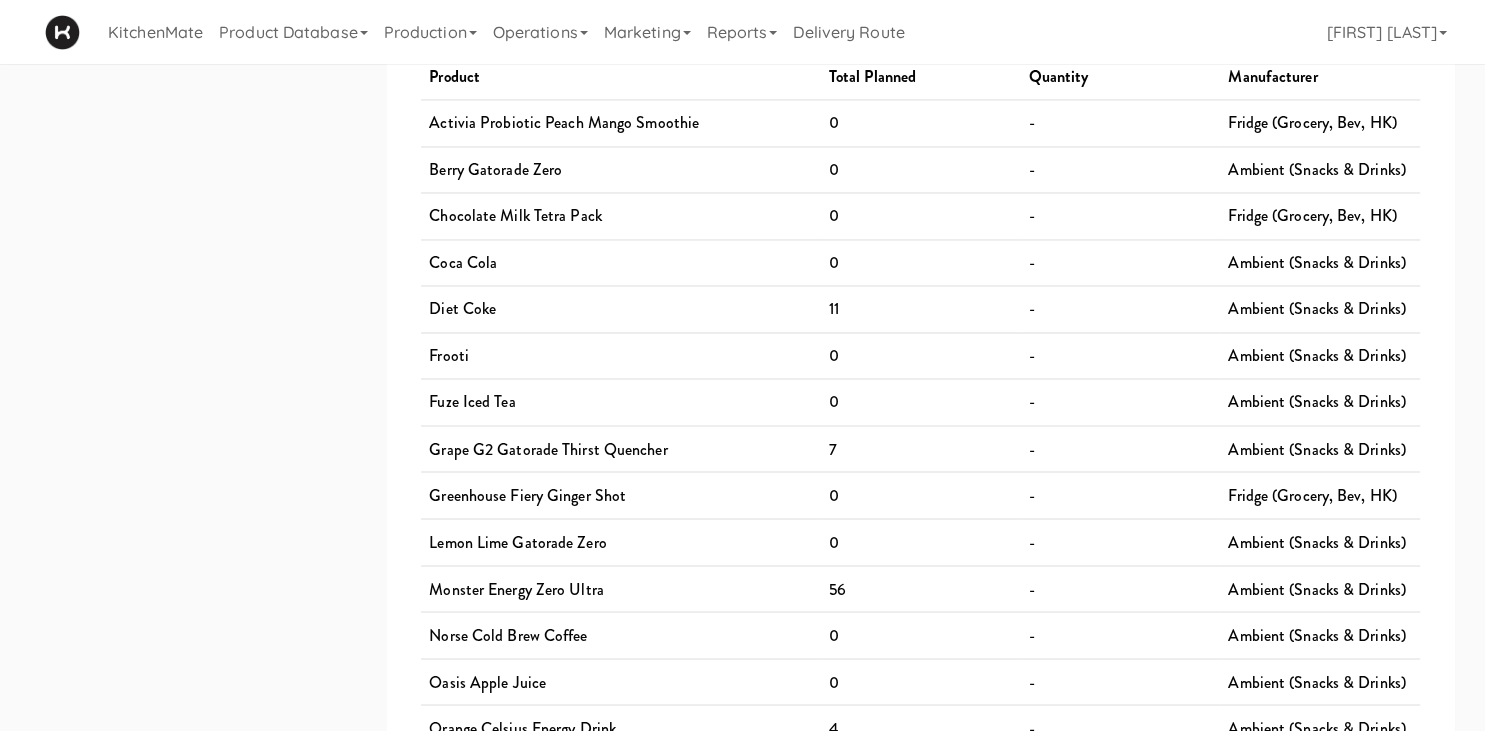 click on "0" at bounding box center [921, 355] 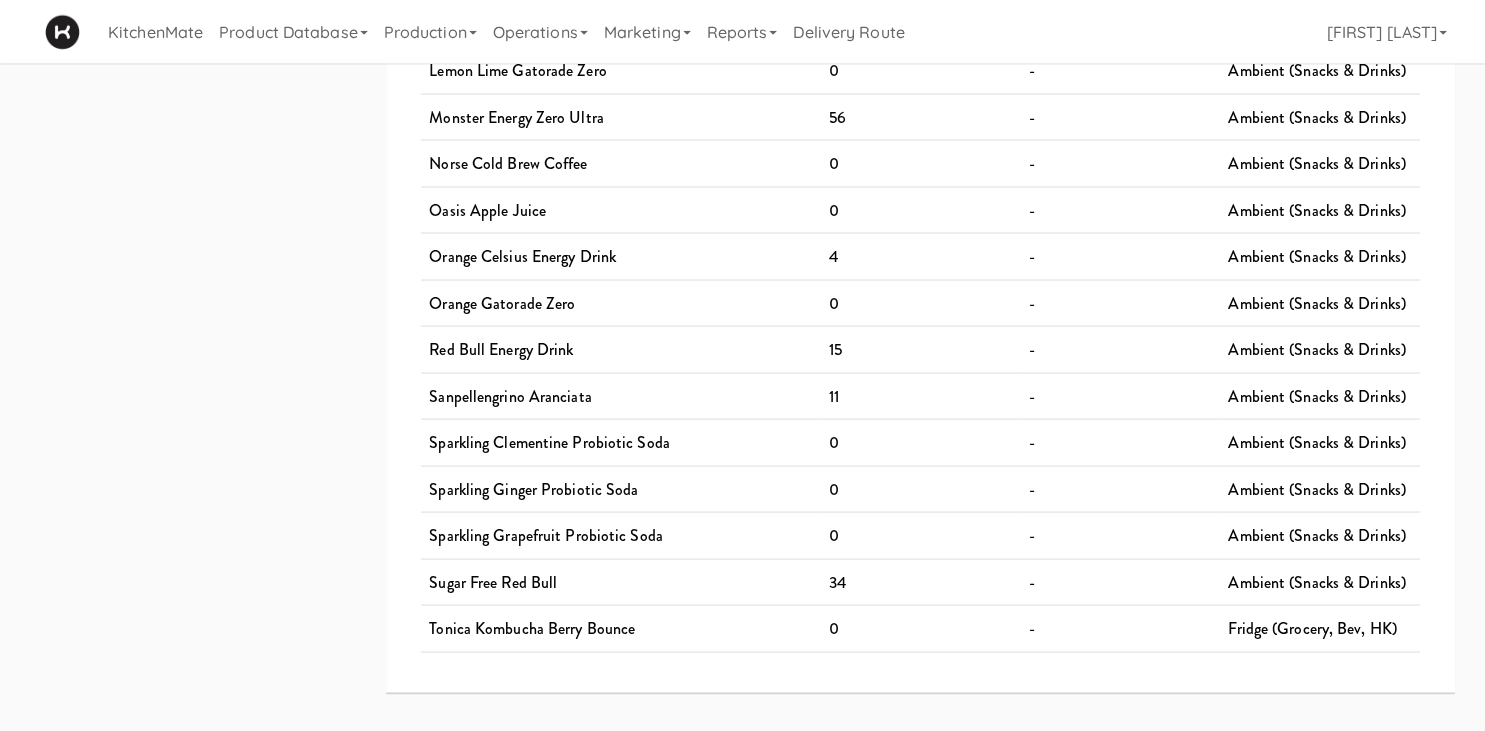 scroll, scrollTop: 3768, scrollLeft: 0, axis: vertical 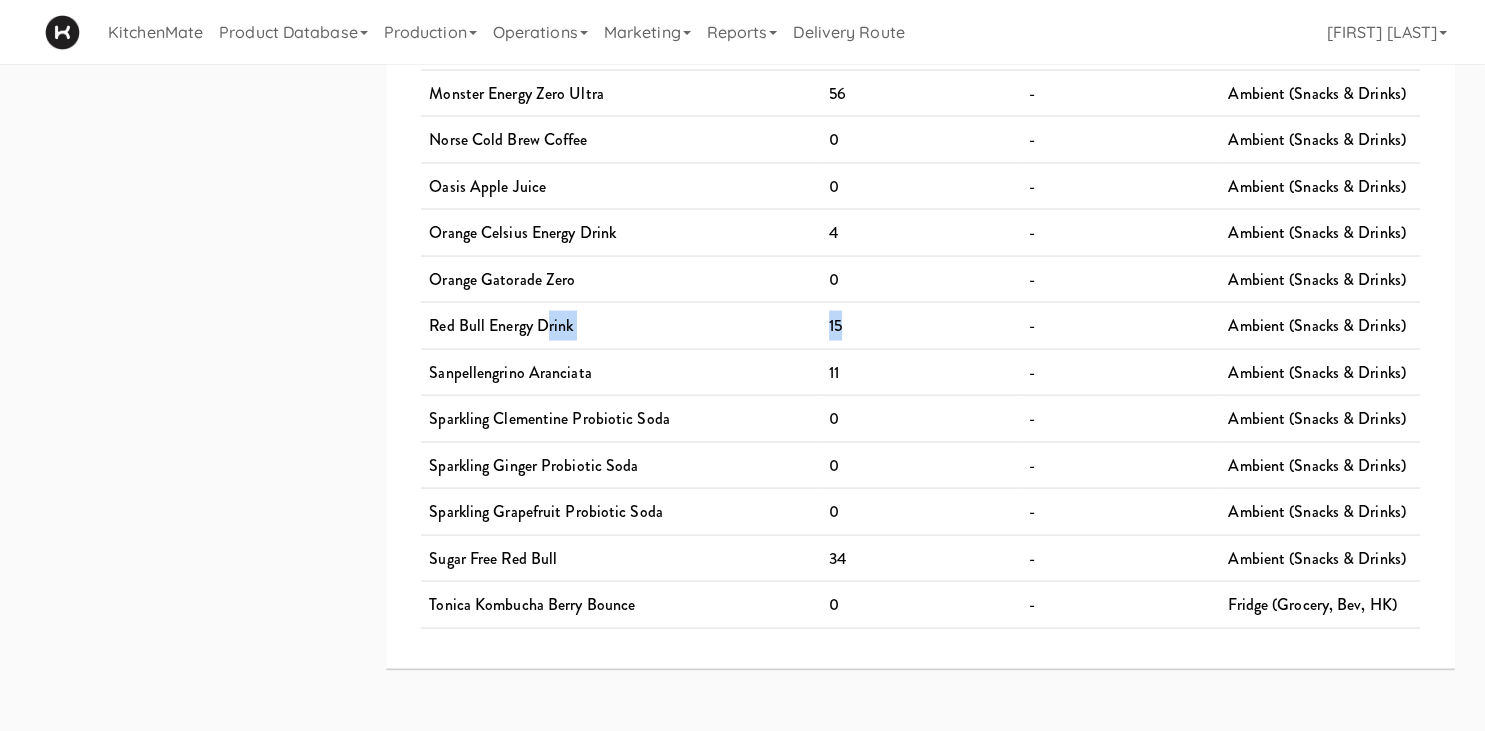 drag, startPoint x: 819, startPoint y: 313, endPoint x: 550, endPoint y: 312, distance: 269.00186 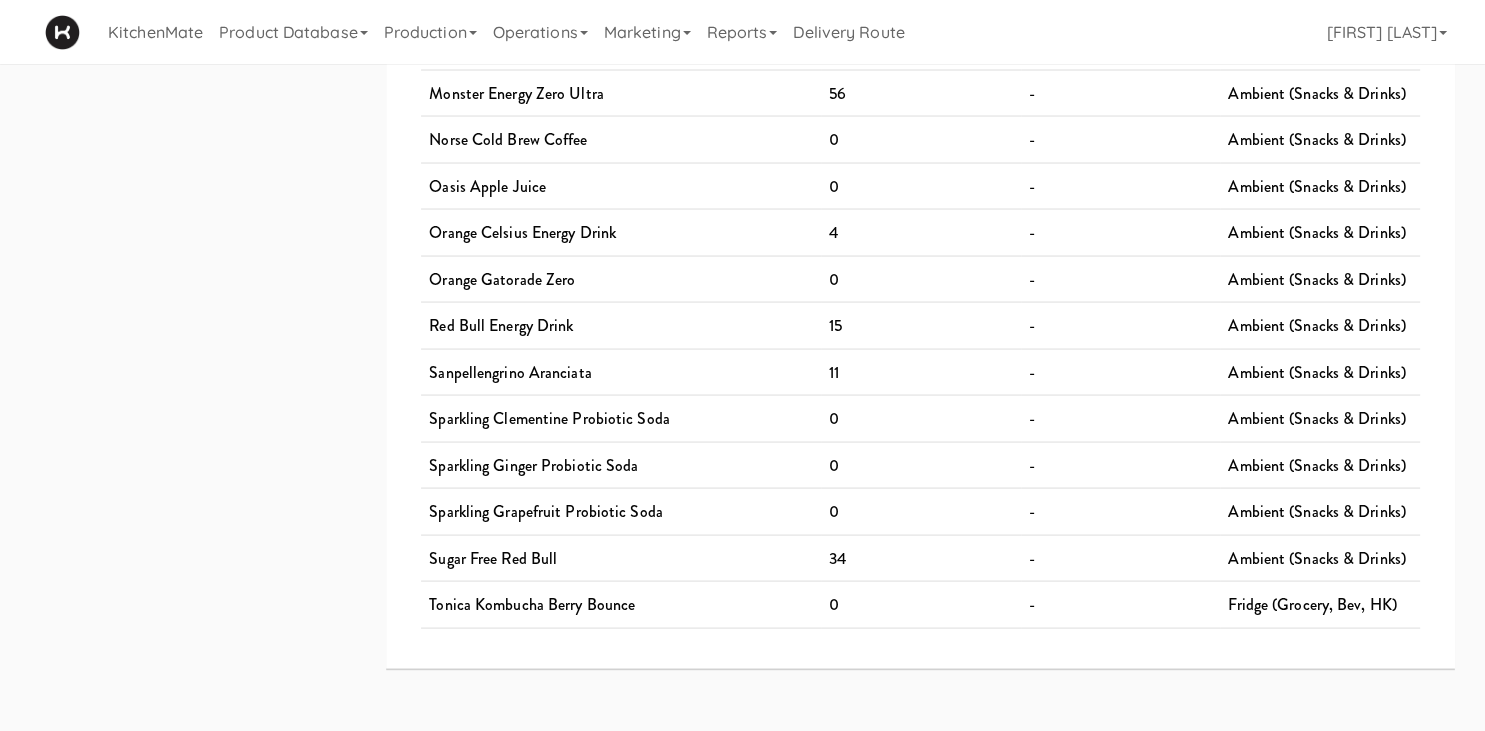 click on "Sanpellengrino Aranciata" at bounding box center [621, 372] 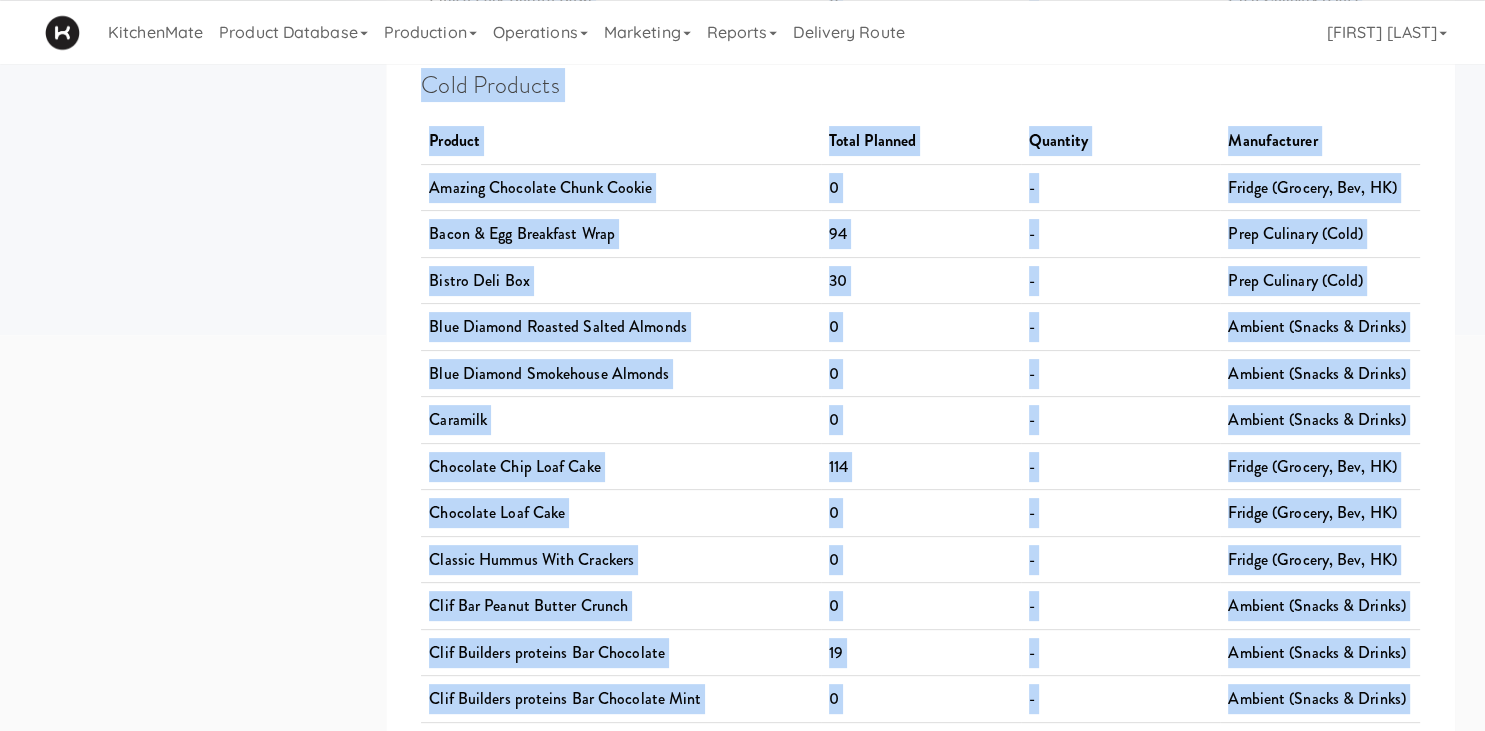 scroll, scrollTop: 420, scrollLeft: 0, axis: vertical 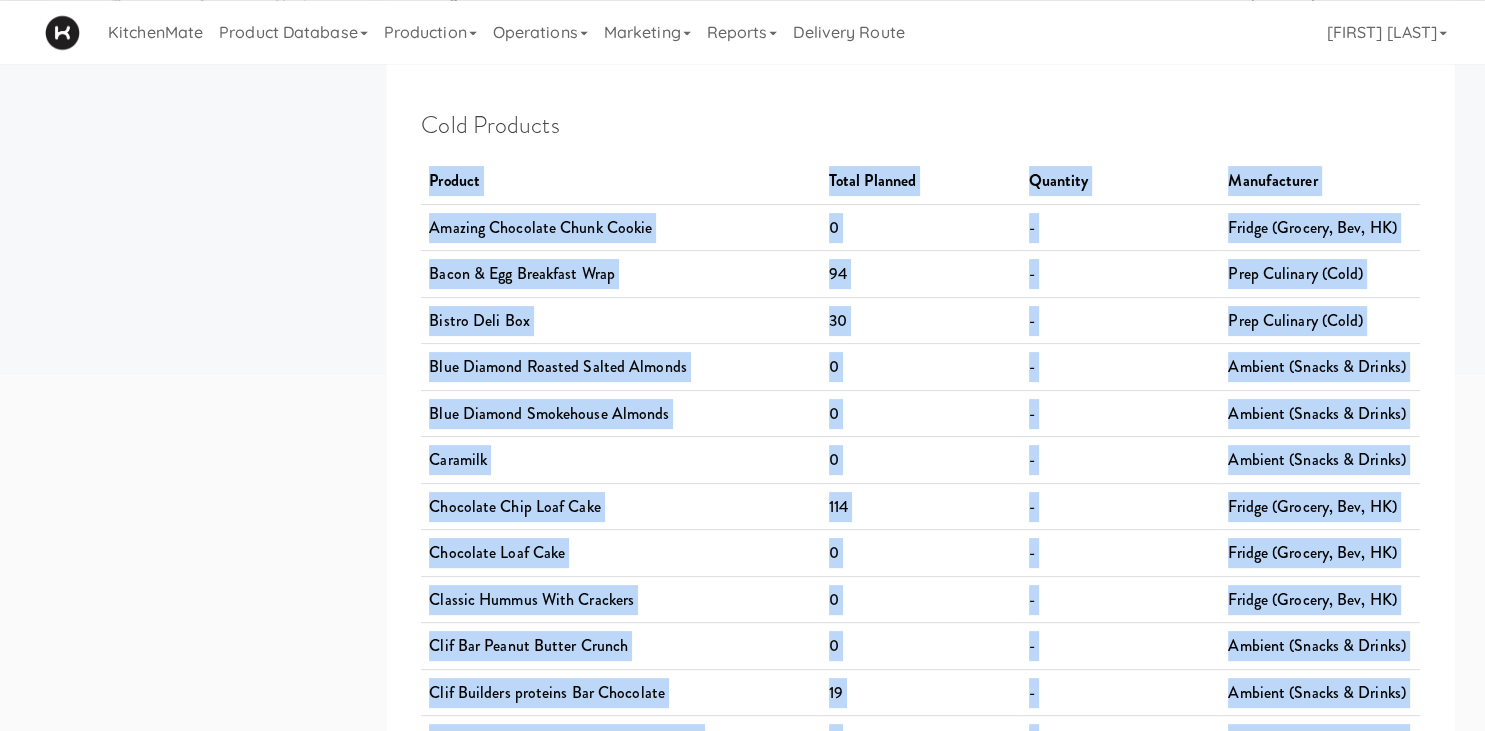 drag, startPoint x: 1399, startPoint y: 597, endPoint x: 426, endPoint y: 175, distance: 1060.572 